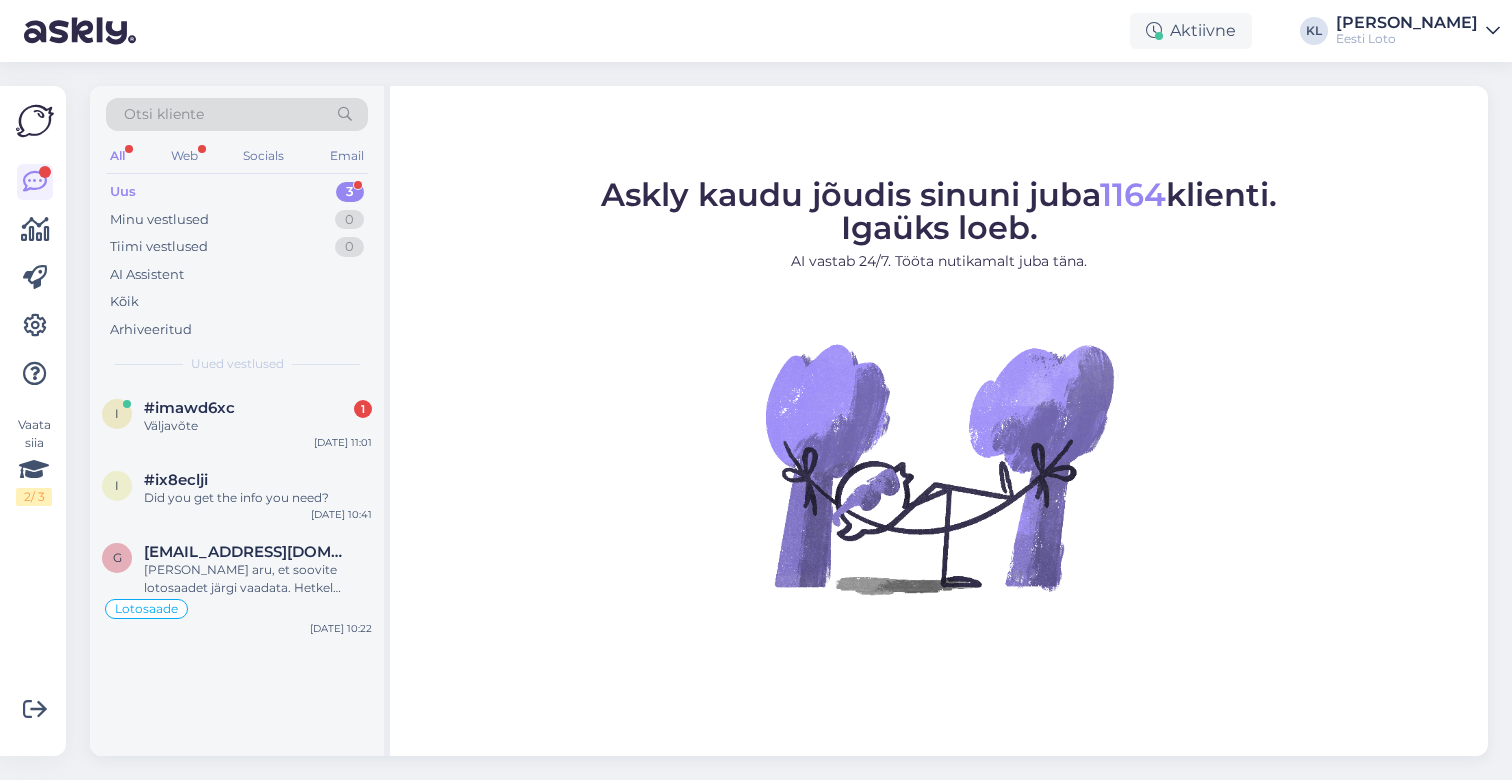 click on "Väljavõte" at bounding box center [258, 426] 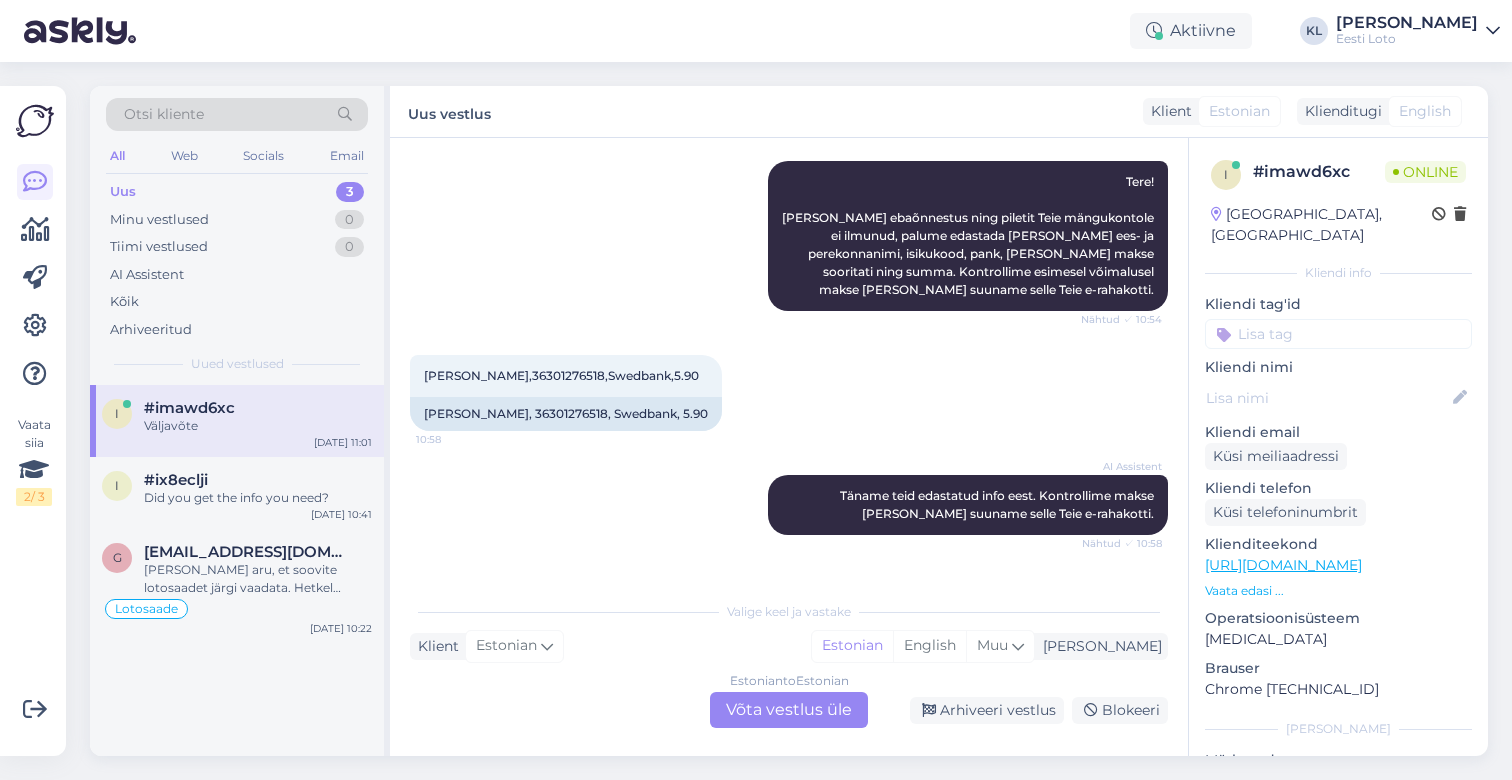 scroll, scrollTop: 220, scrollLeft: 0, axis: vertical 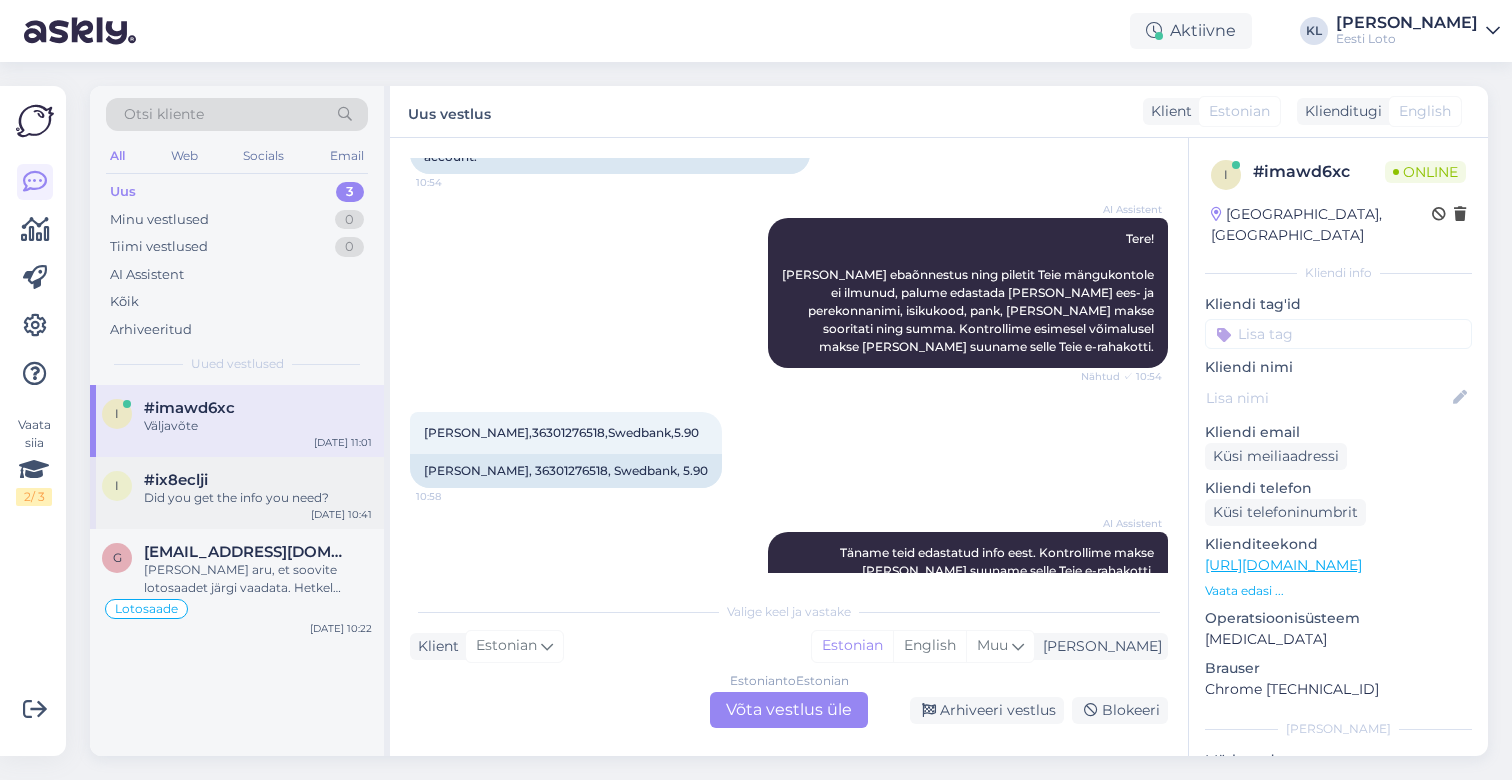 click on "#ix8eclji" at bounding box center (258, 480) 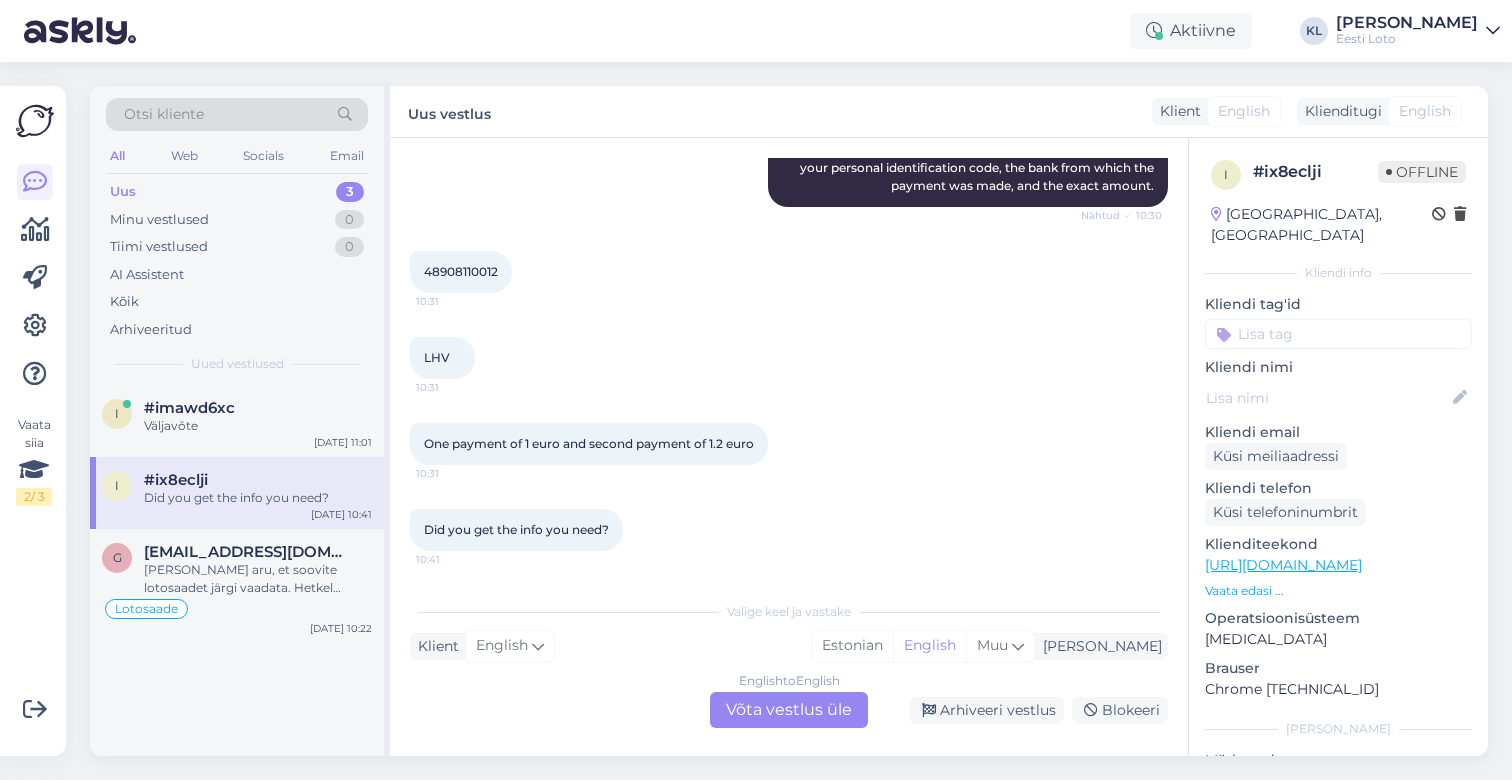 scroll, scrollTop: 709, scrollLeft: 0, axis: vertical 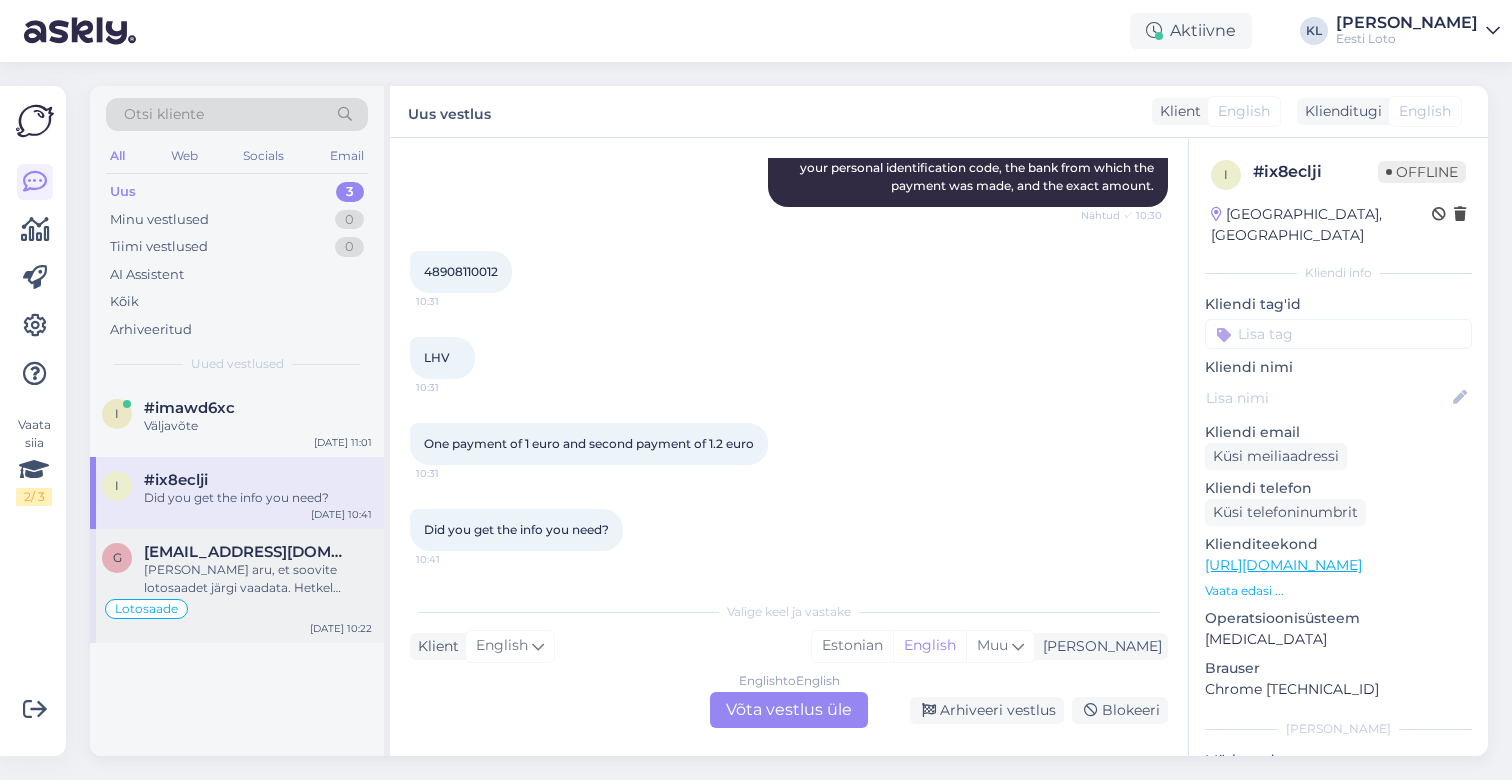 click on "[EMAIL_ADDRESS][DOMAIN_NAME]" at bounding box center [248, 552] 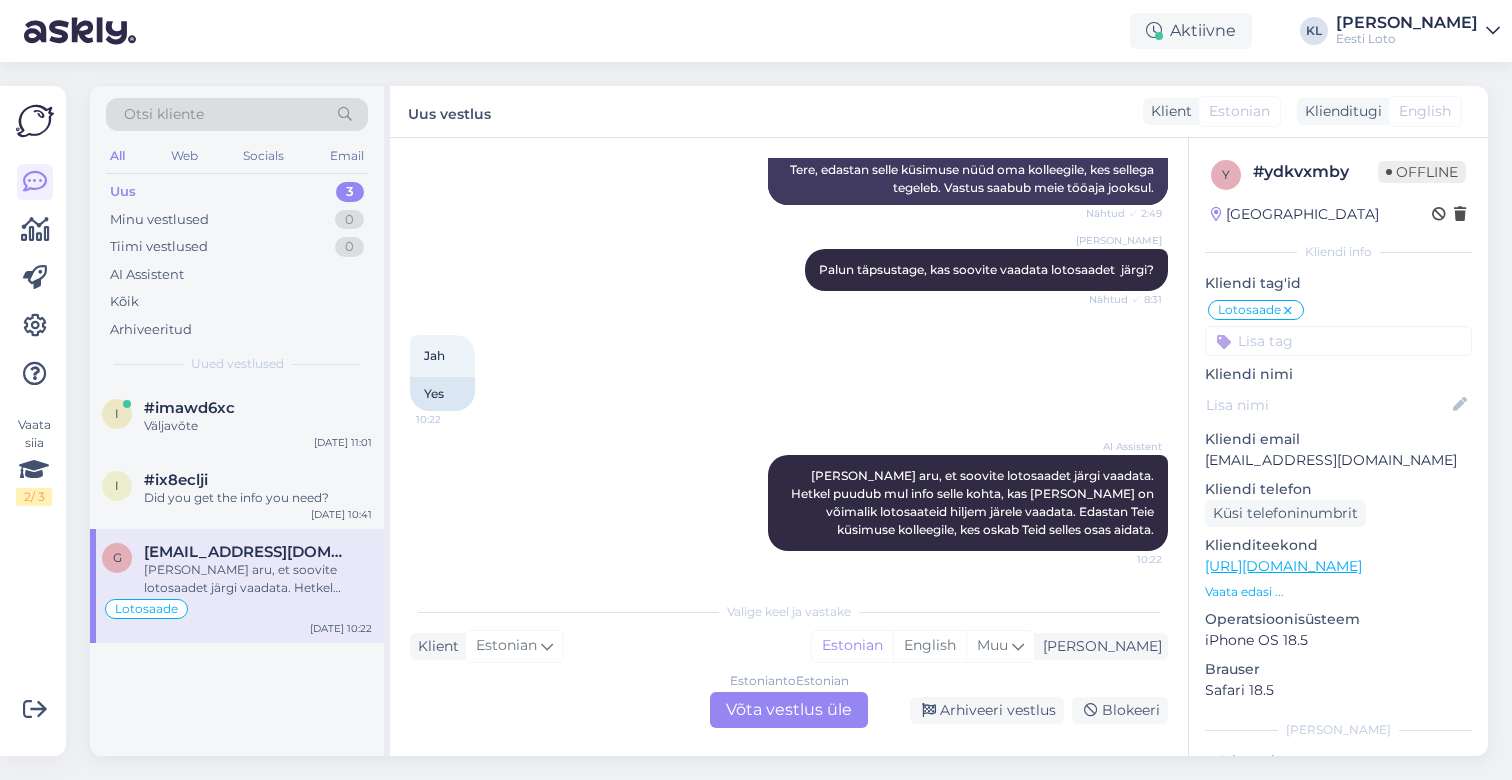 scroll, scrollTop: 363, scrollLeft: 0, axis: vertical 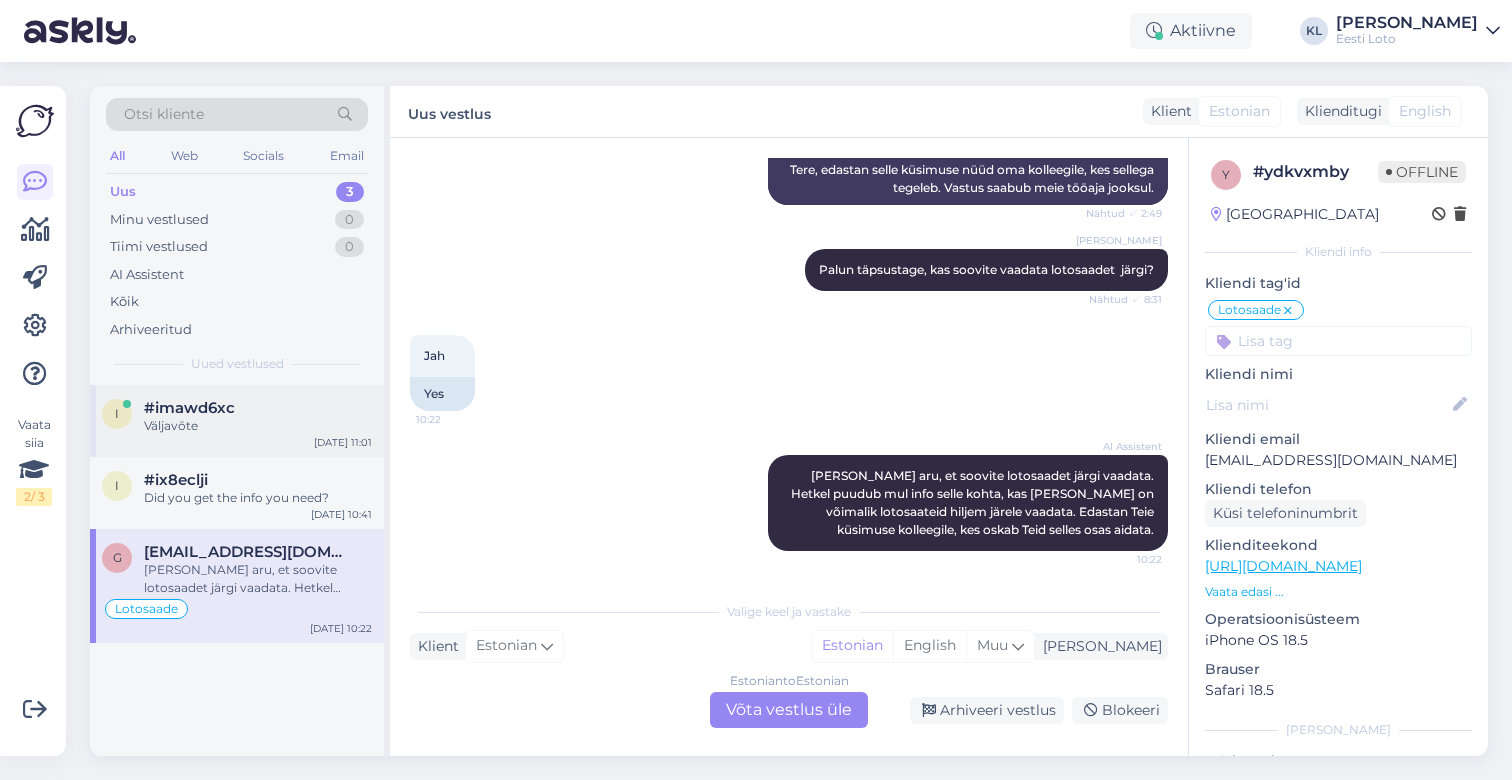 click on "i #imawd6xc Väljavõte [DATE] 11:01" at bounding box center (237, 421) 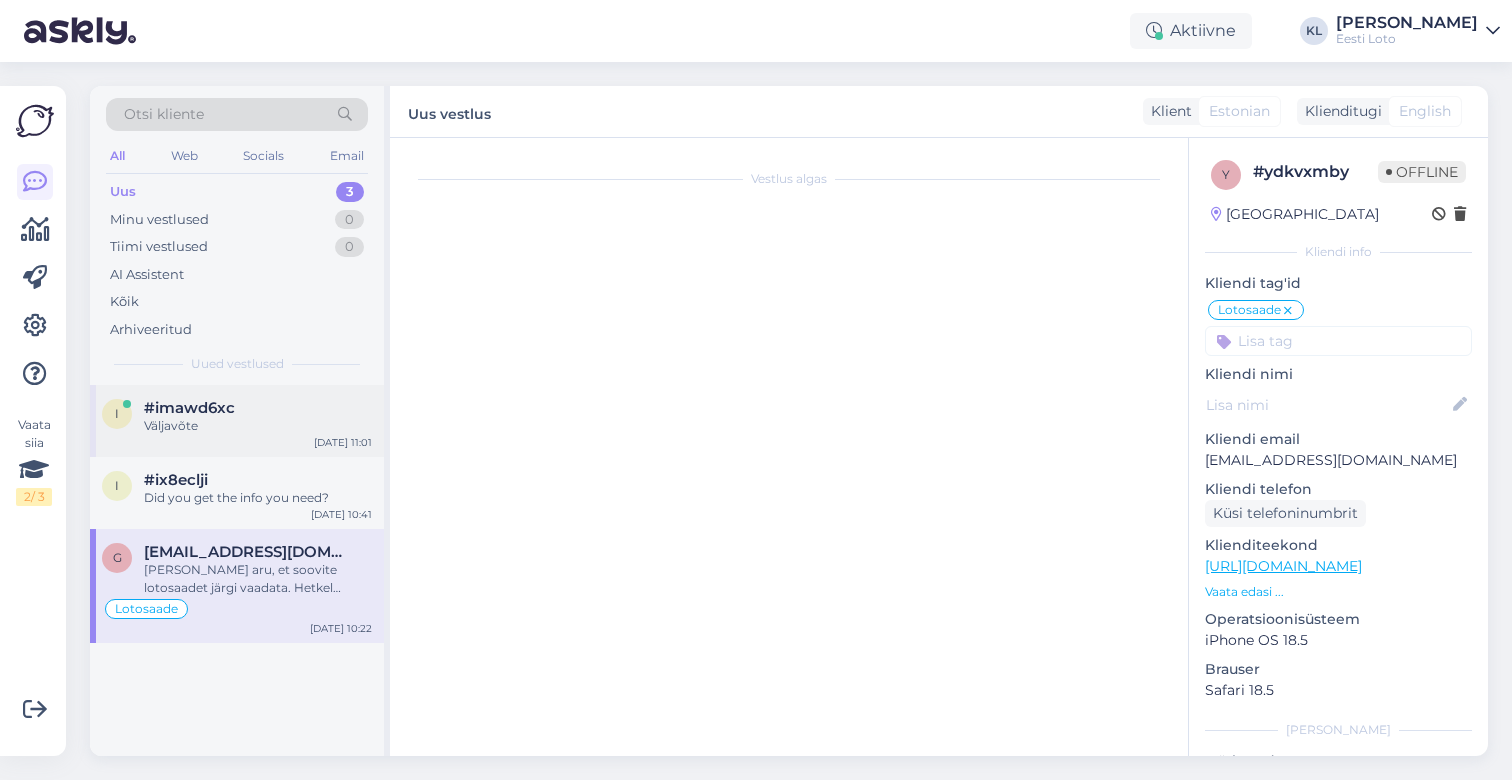 scroll, scrollTop: 507, scrollLeft: 0, axis: vertical 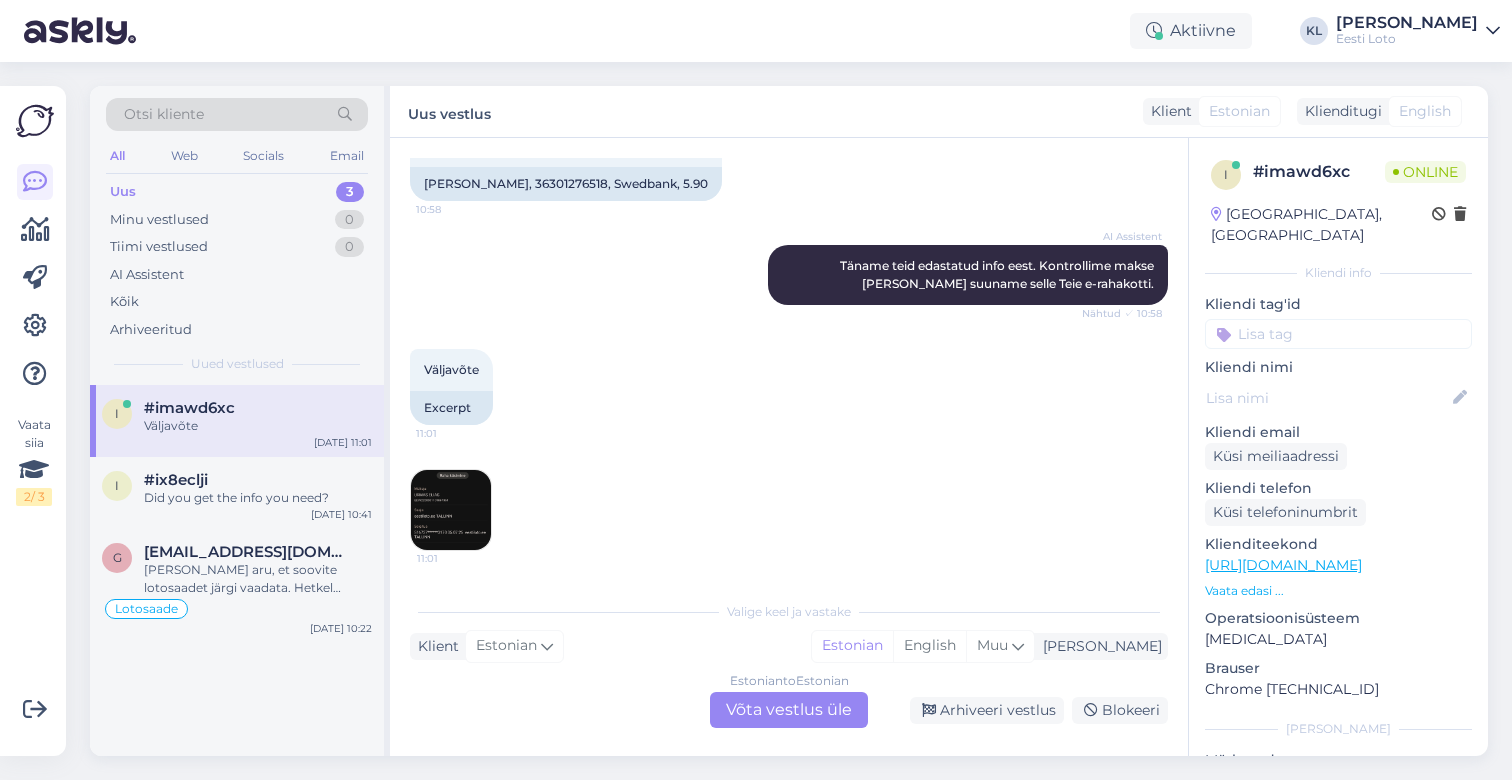 click on "Estonian  to  Estonian Võta vestlus üle" at bounding box center [789, 710] 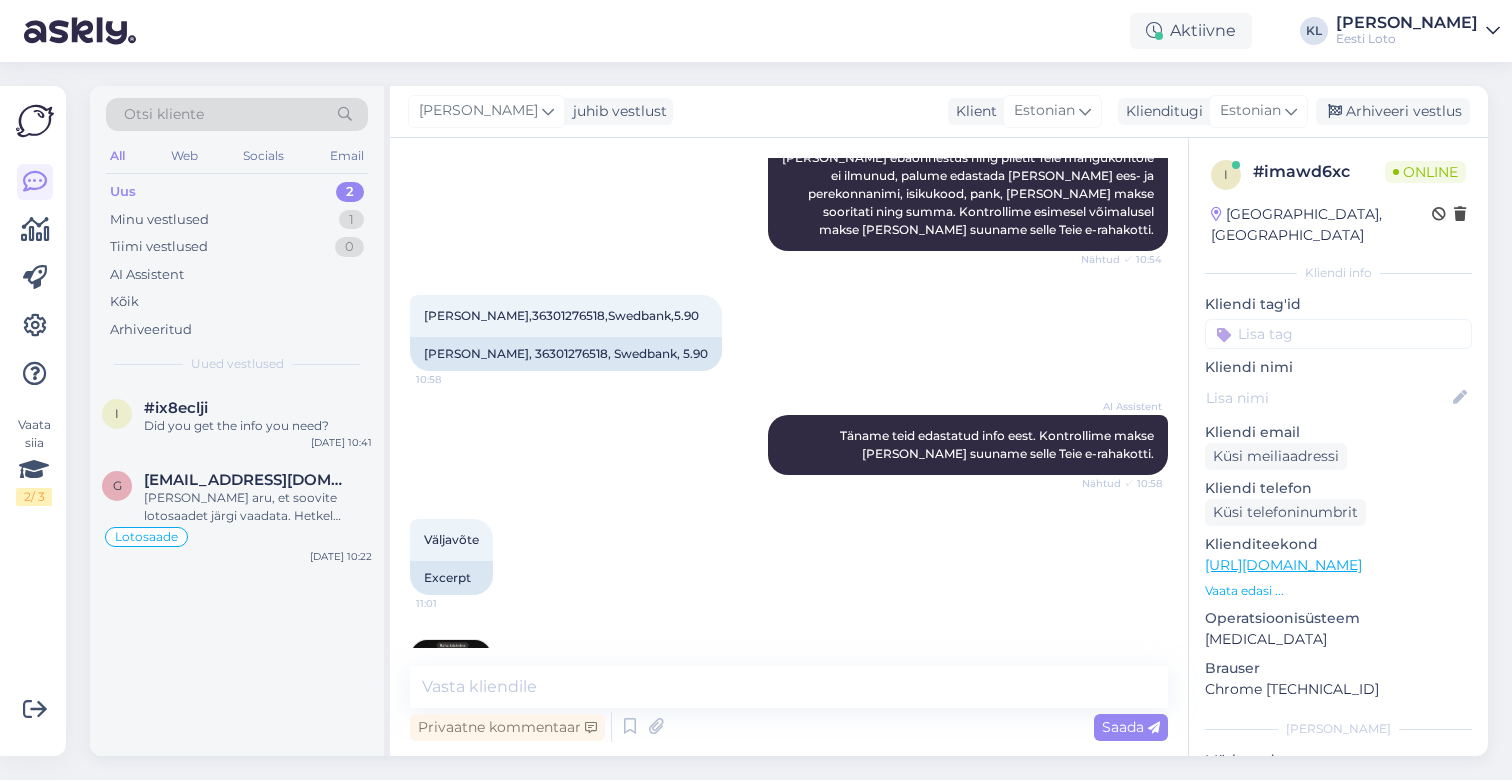 scroll, scrollTop: 335, scrollLeft: 0, axis: vertical 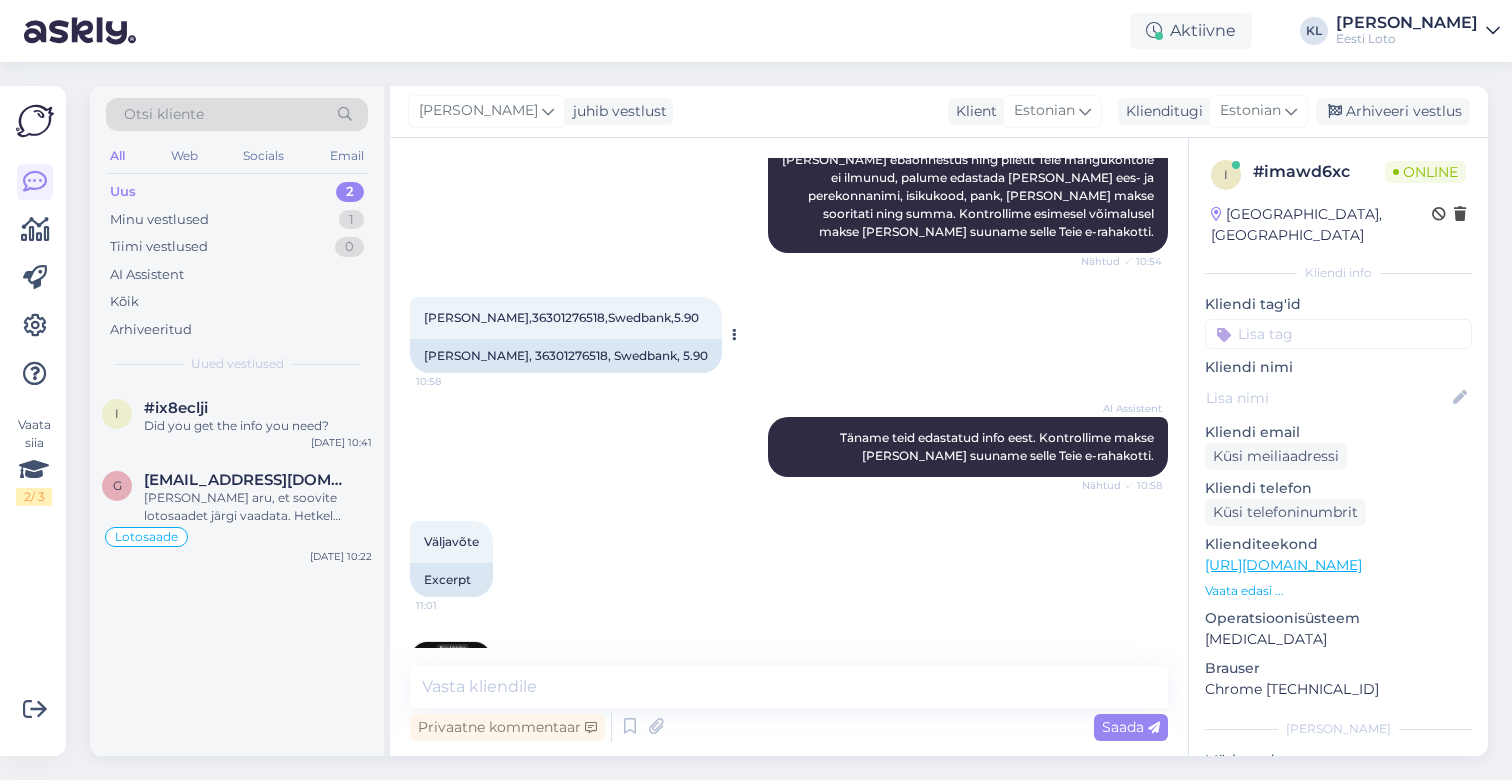 click on "[PERSON_NAME],36301276518,Swedbank,5.90" at bounding box center (561, 317) 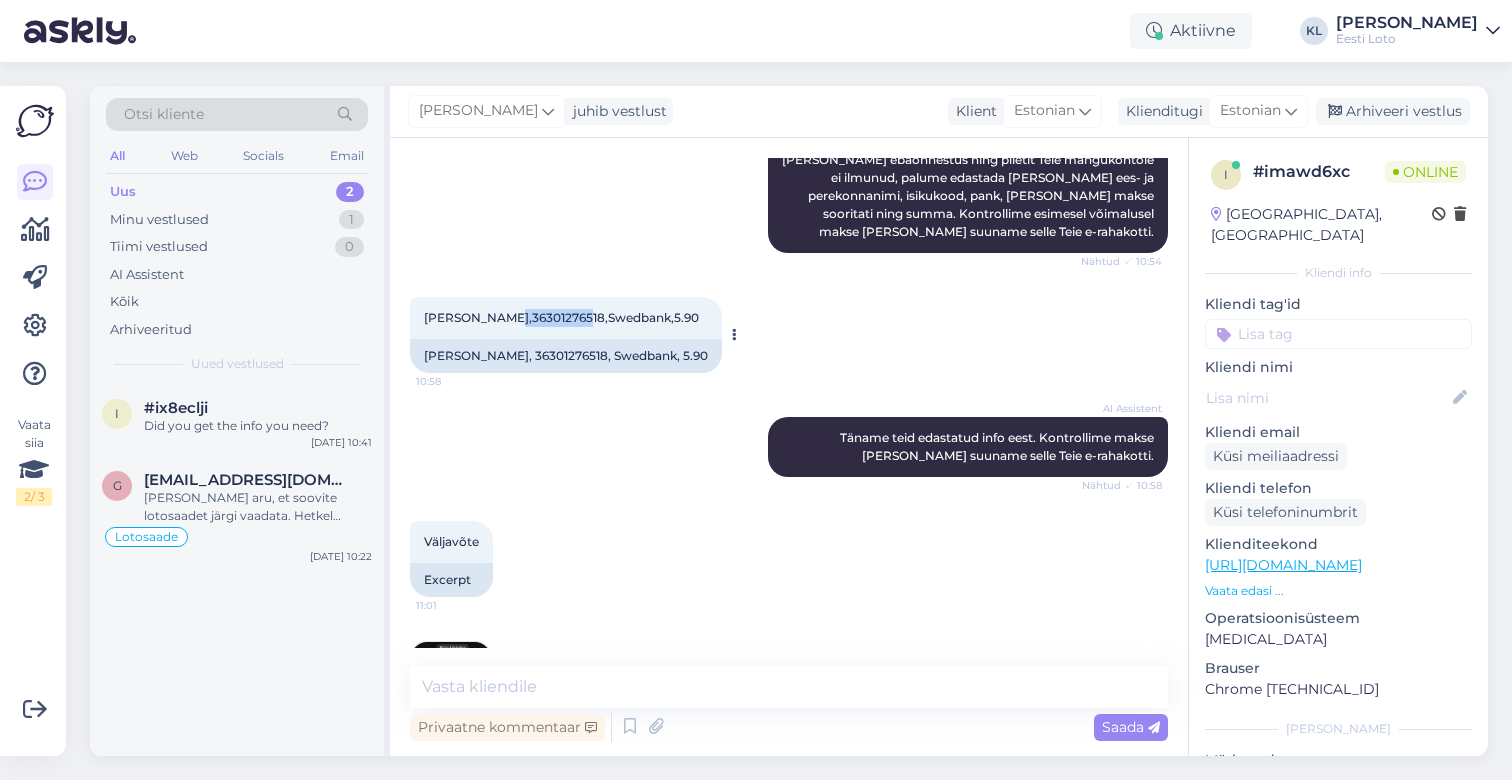 click on "[PERSON_NAME],36301276518,Swedbank,5.90" at bounding box center (561, 317) 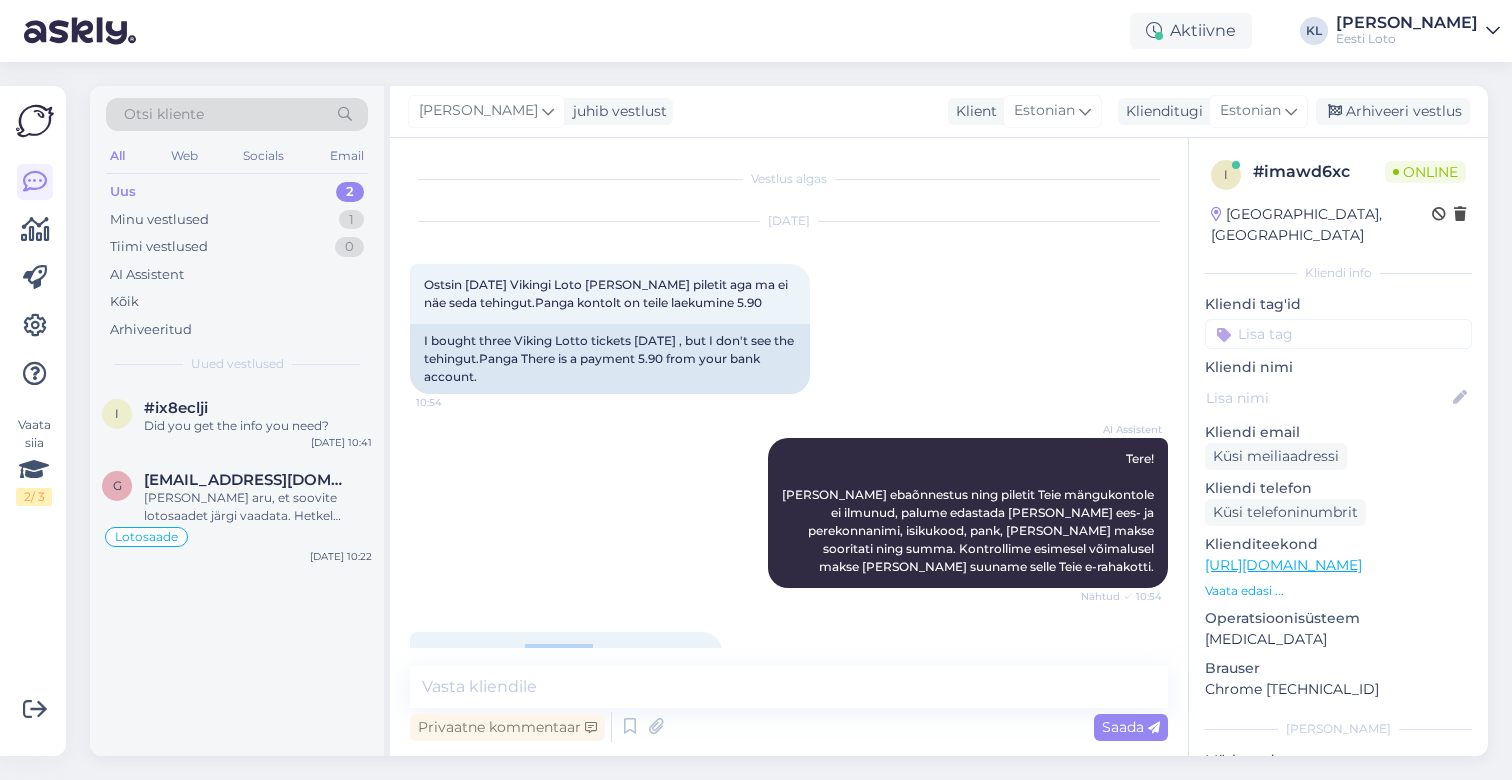 scroll, scrollTop: 0, scrollLeft: 0, axis: both 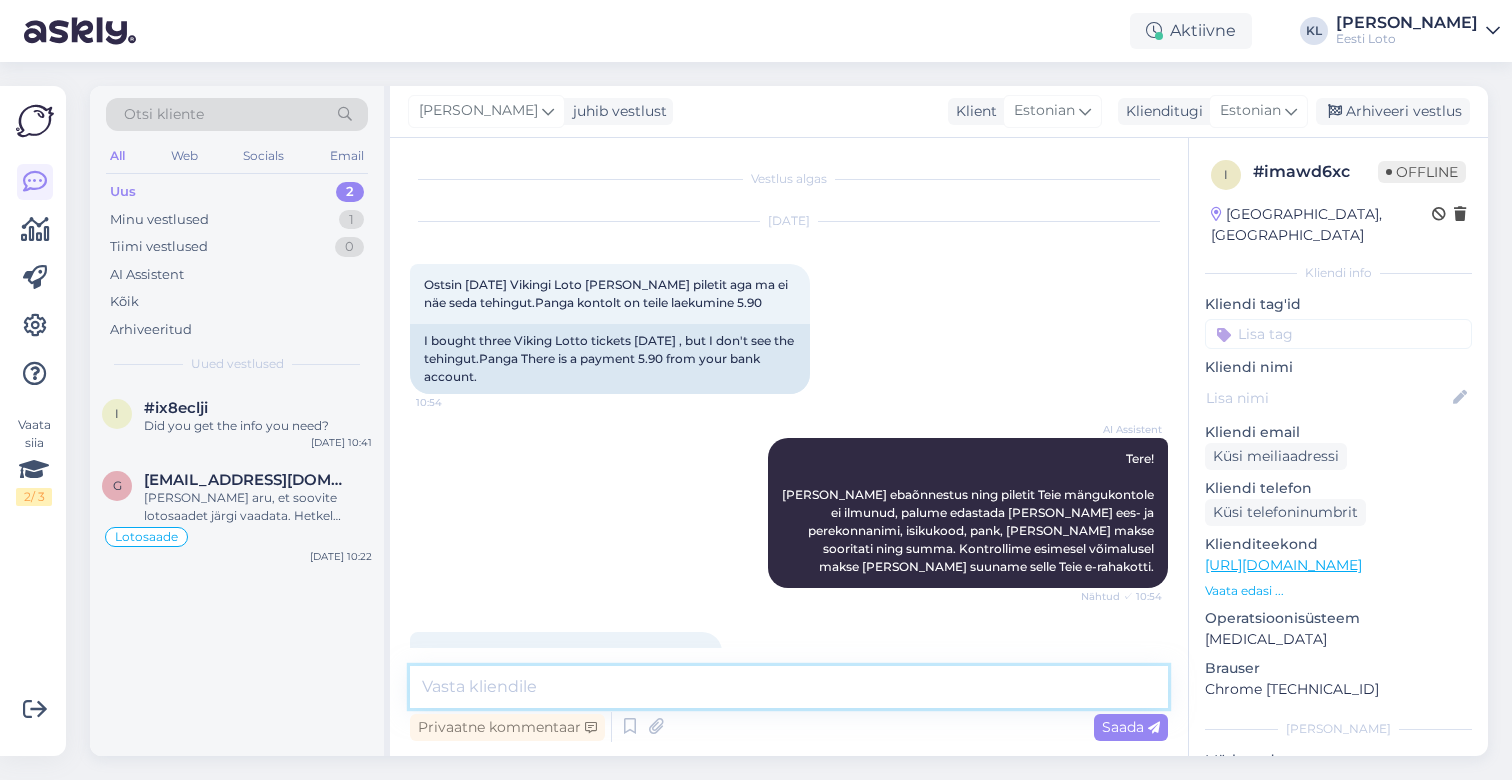 click at bounding box center [789, 687] 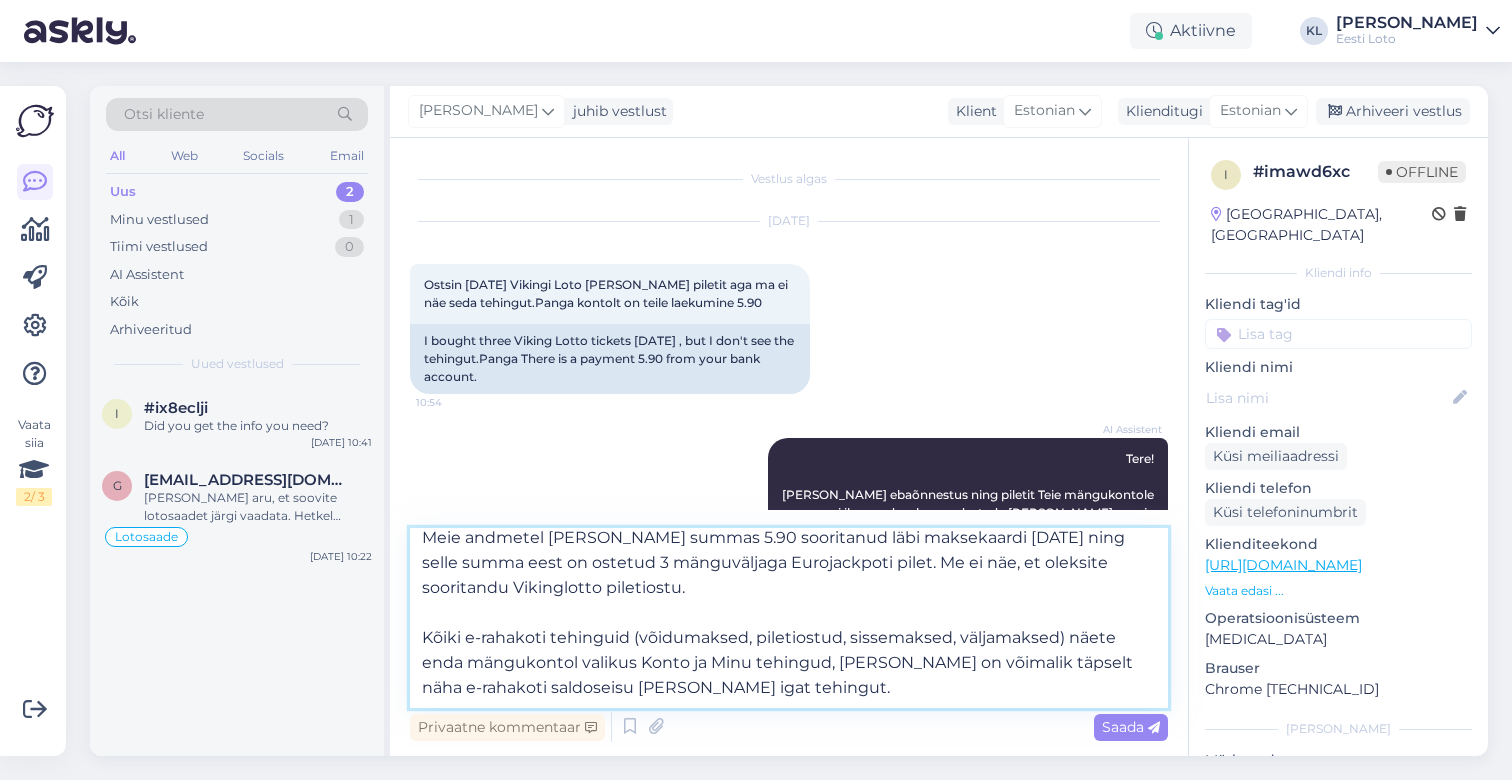 scroll, scrollTop: 15, scrollLeft: 0, axis: vertical 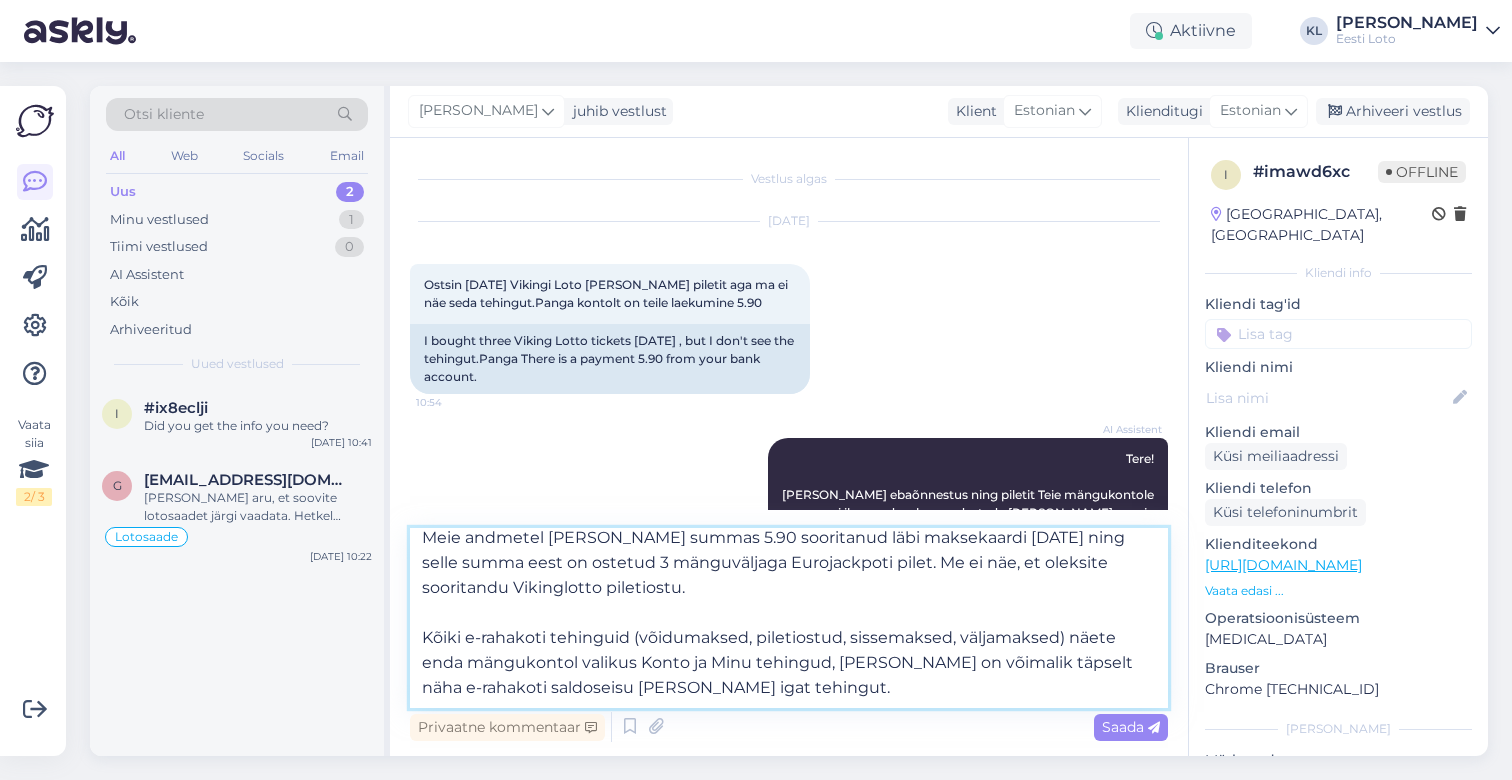 click on "Meie andmetel [PERSON_NAME] summas 5.90 sooritanud läbi maksekaardi [DATE] ning selle summa eest on ostetud 3 mänguväljaga Eurojackpoti pilet. Me ei näe, et oleksite sooritandu Vikinglotto piletiostu.
Kõiki e-rahakoti tehinguid (võidumaksed, piletiostud, sissemaksed, väljamaksed) näete enda mängukontol valikus Konto ja Minu tehingud, [PERSON_NAME] on võimalik täpselt näha e-rahakoti saldoseisu [PERSON_NAME] igat tehingut." at bounding box center (789, 618) 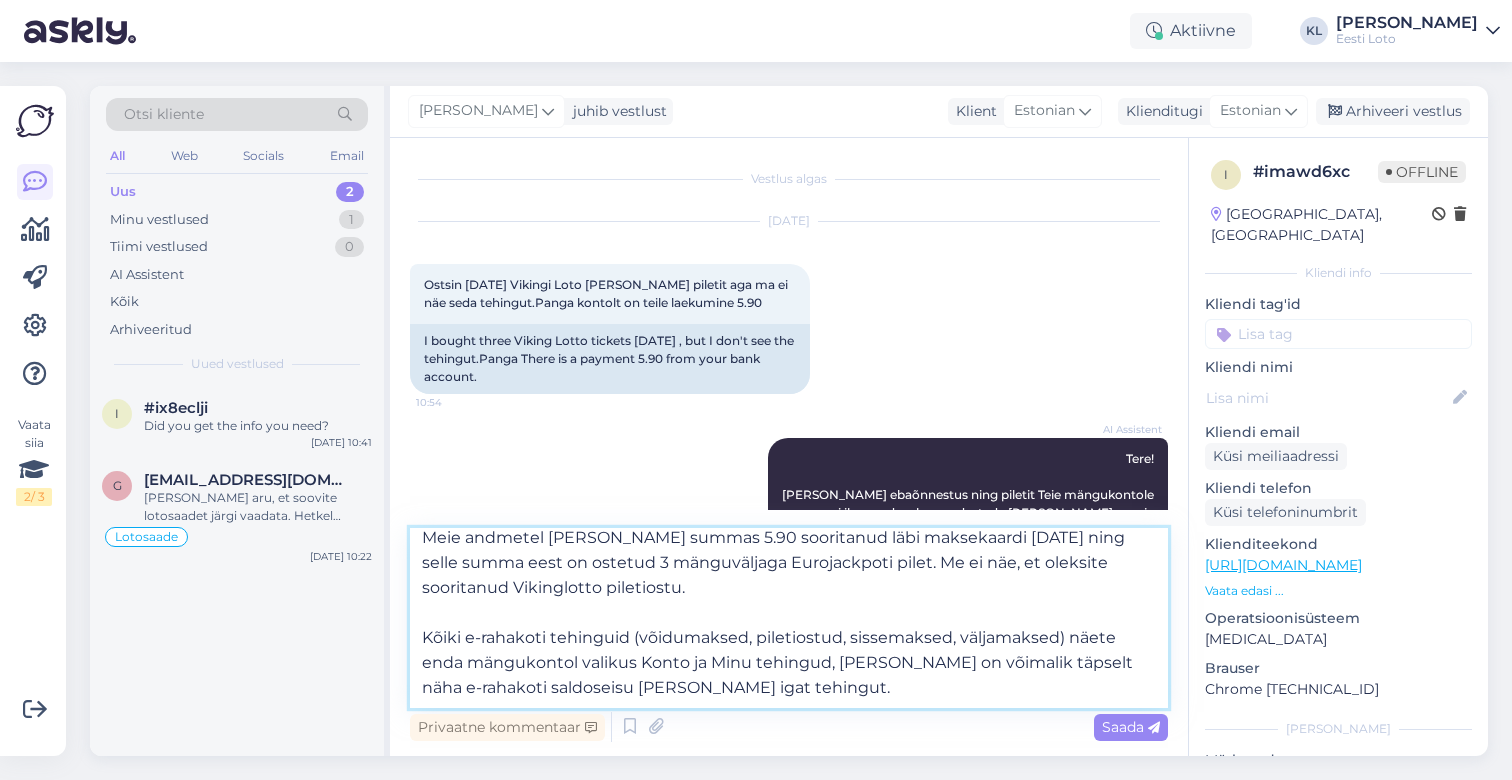 scroll, scrollTop: 36, scrollLeft: 0, axis: vertical 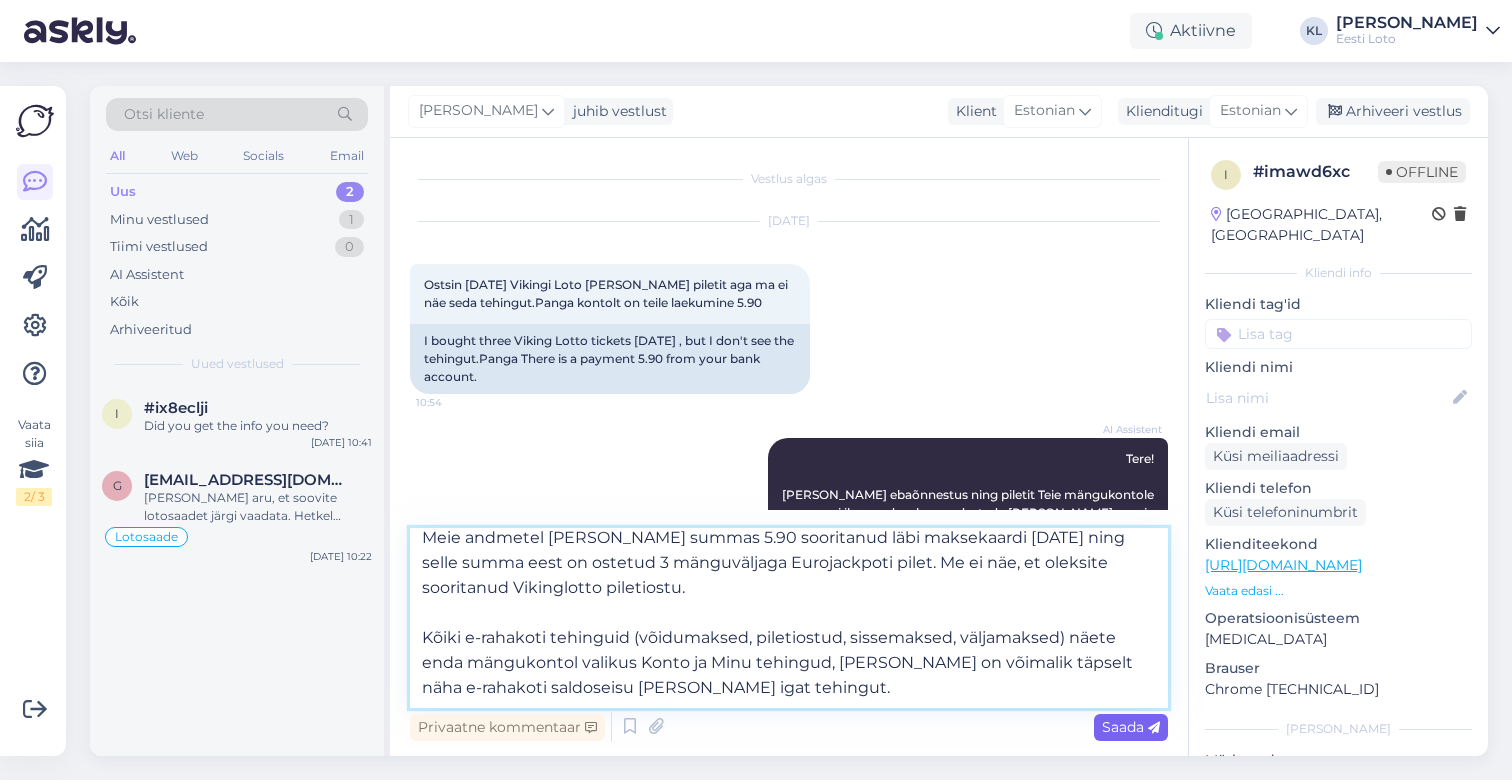 type on "Meie andmetel [PERSON_NAME] summas 5.90 sooritanud läbi maksekaardi [DATE] ning selle summa eest on ostetud 3 mänguväljaga Eurojackpoti pilet. Me ei näe, et oleksite sooritanud Vikinglotto piletiostu.
Kõiki e-rahakoti tehinguid (võidumaksed, piletiostud, sissemaksed, väljamaksed) näete enda mängukontol valikus Konto ja Minu tehingud, [PERSON_NAME] on võimalik täpselt näha e-rahakoti saldoseisu [PERSON_NAME] igat tehingut." 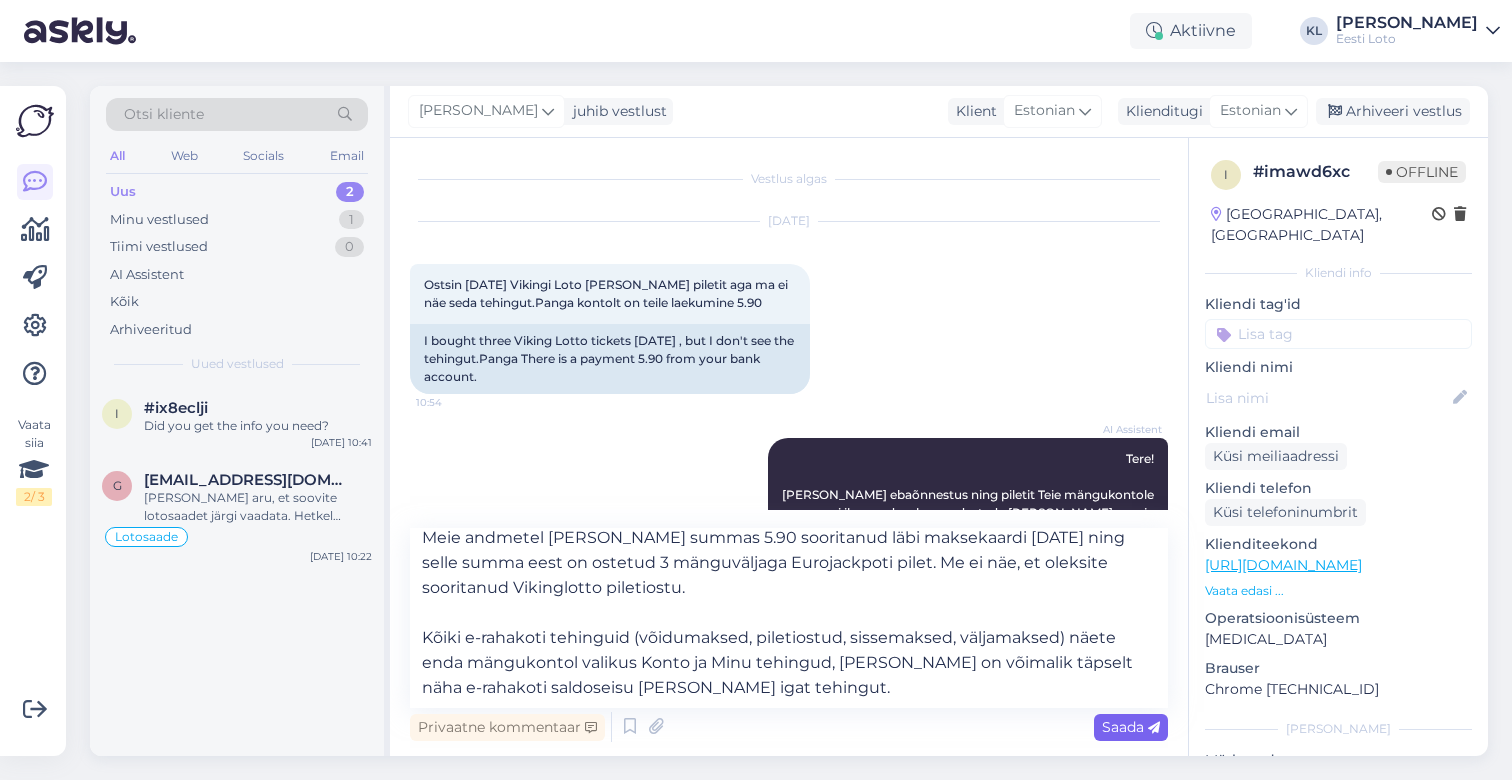 click on "Saada" at bounding box center [1131, 727] 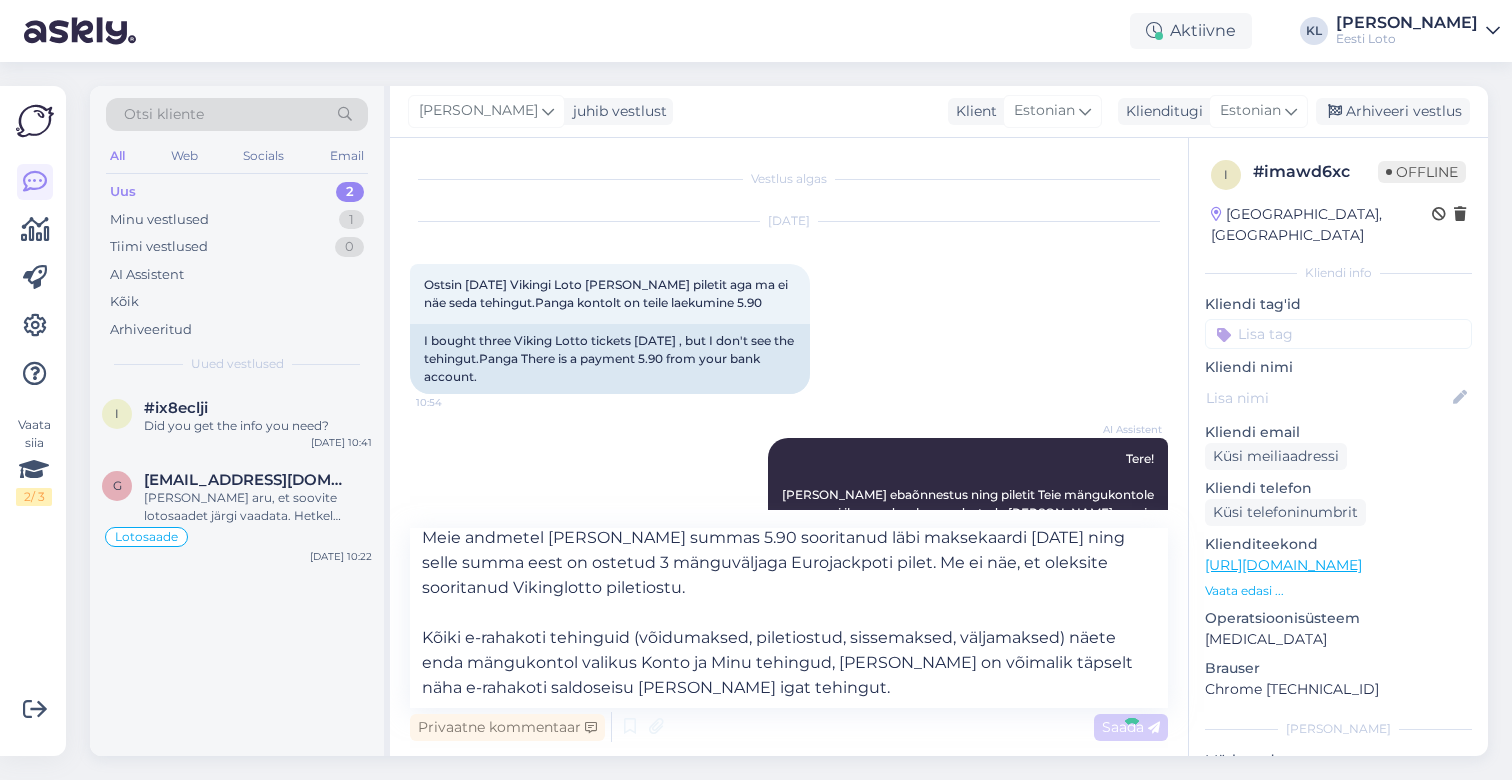 type 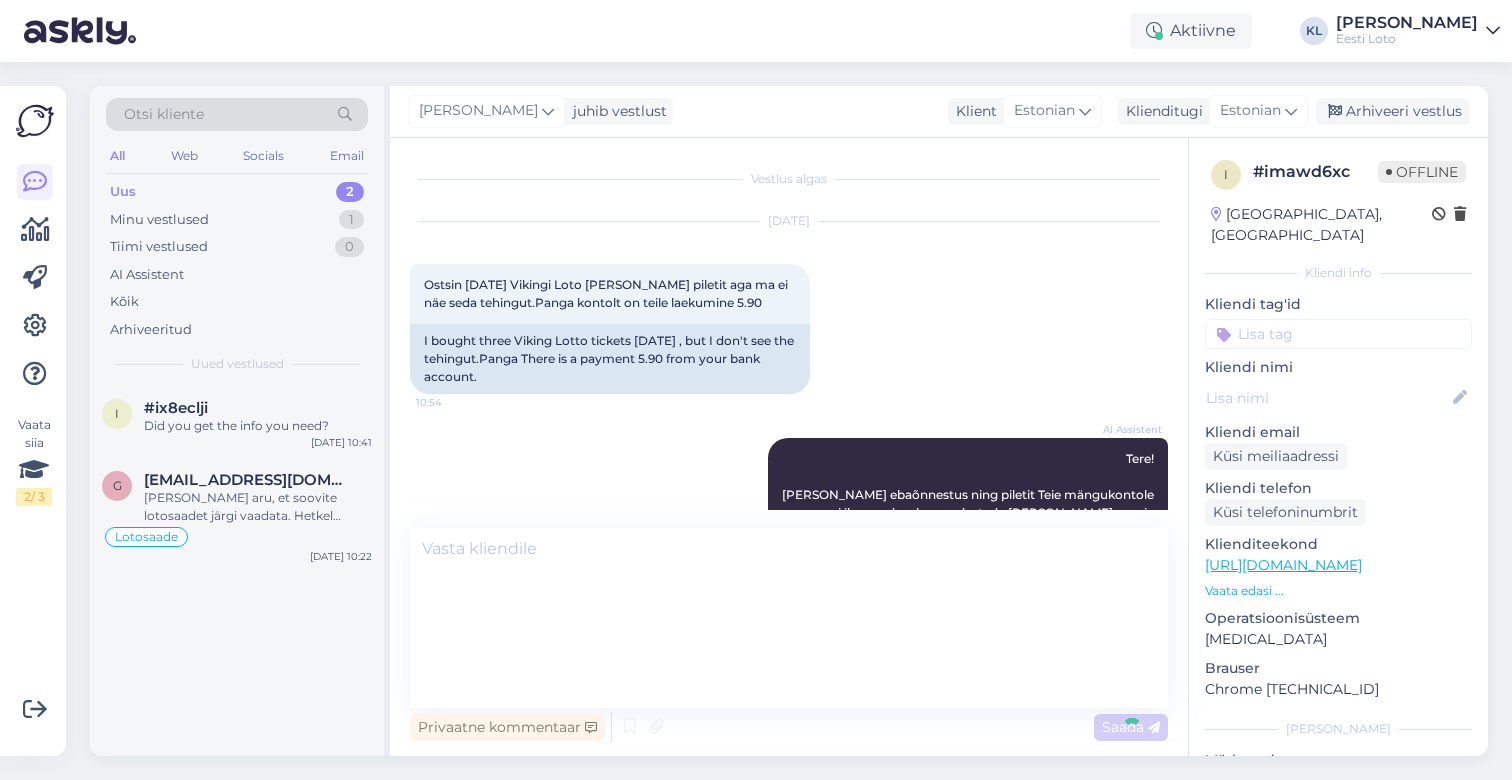 scroll, scrollTop: 680, scrollLeft: 0, axis: vertical 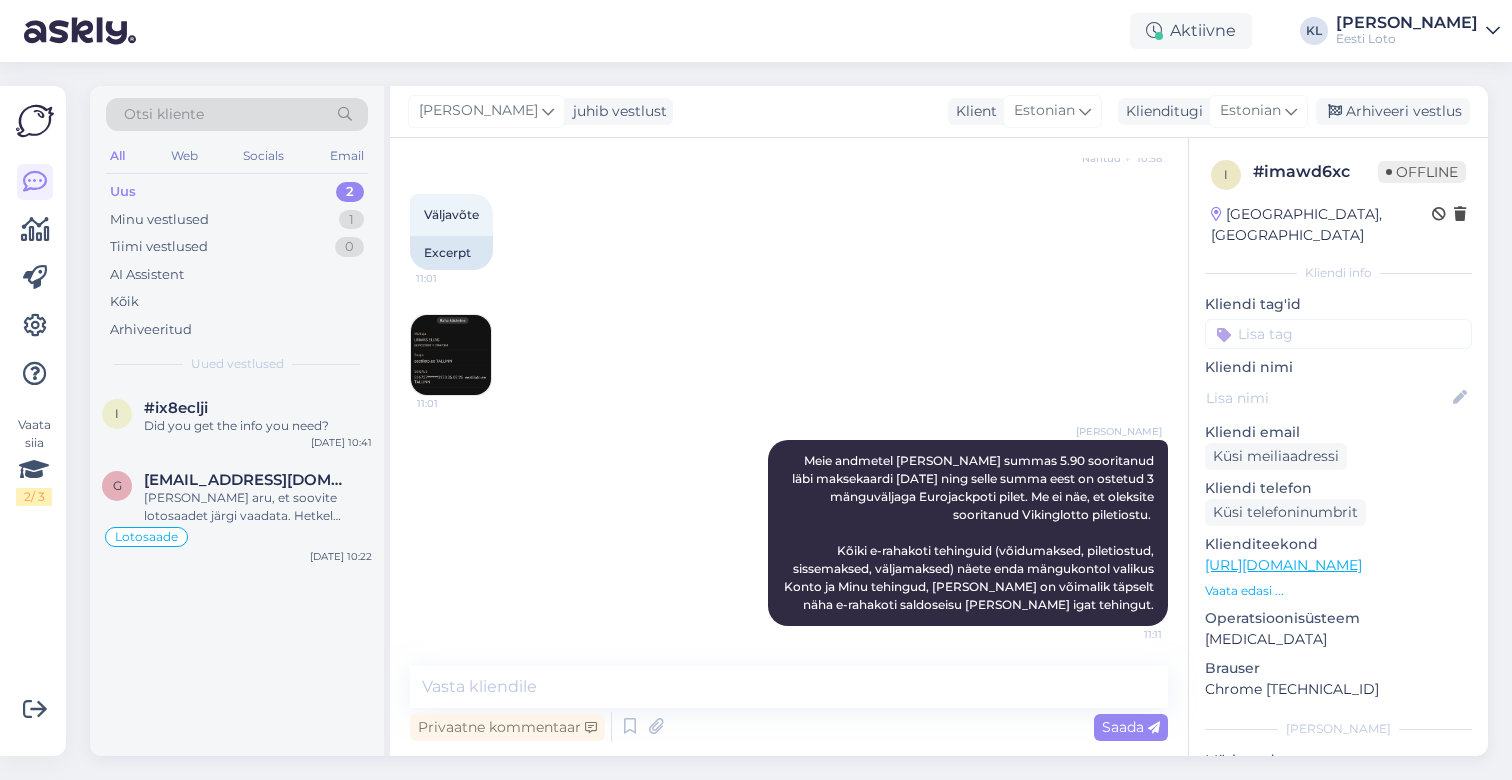 click on "Kliendi tag'id" at bounding box center (1338, 321) 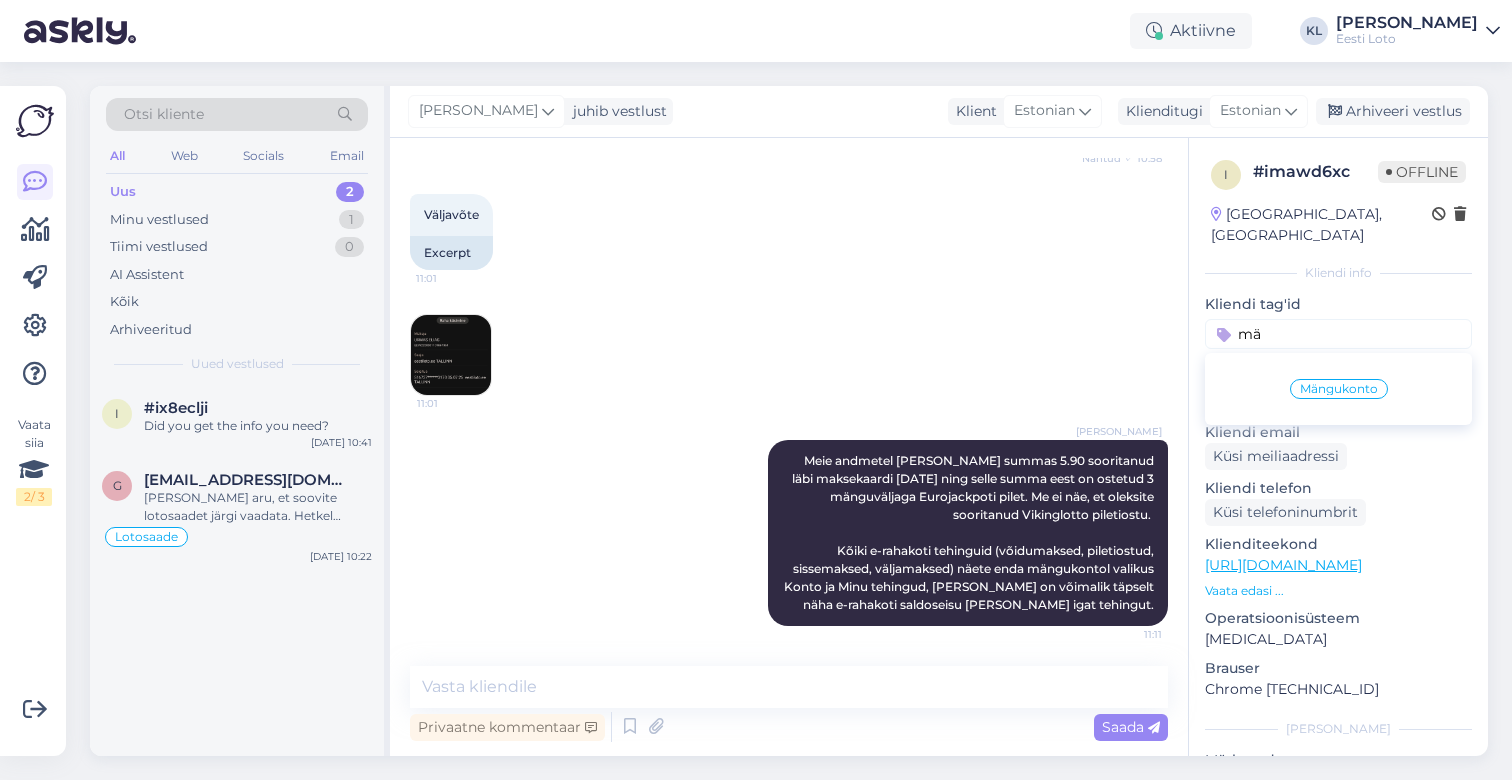 type on "mä" 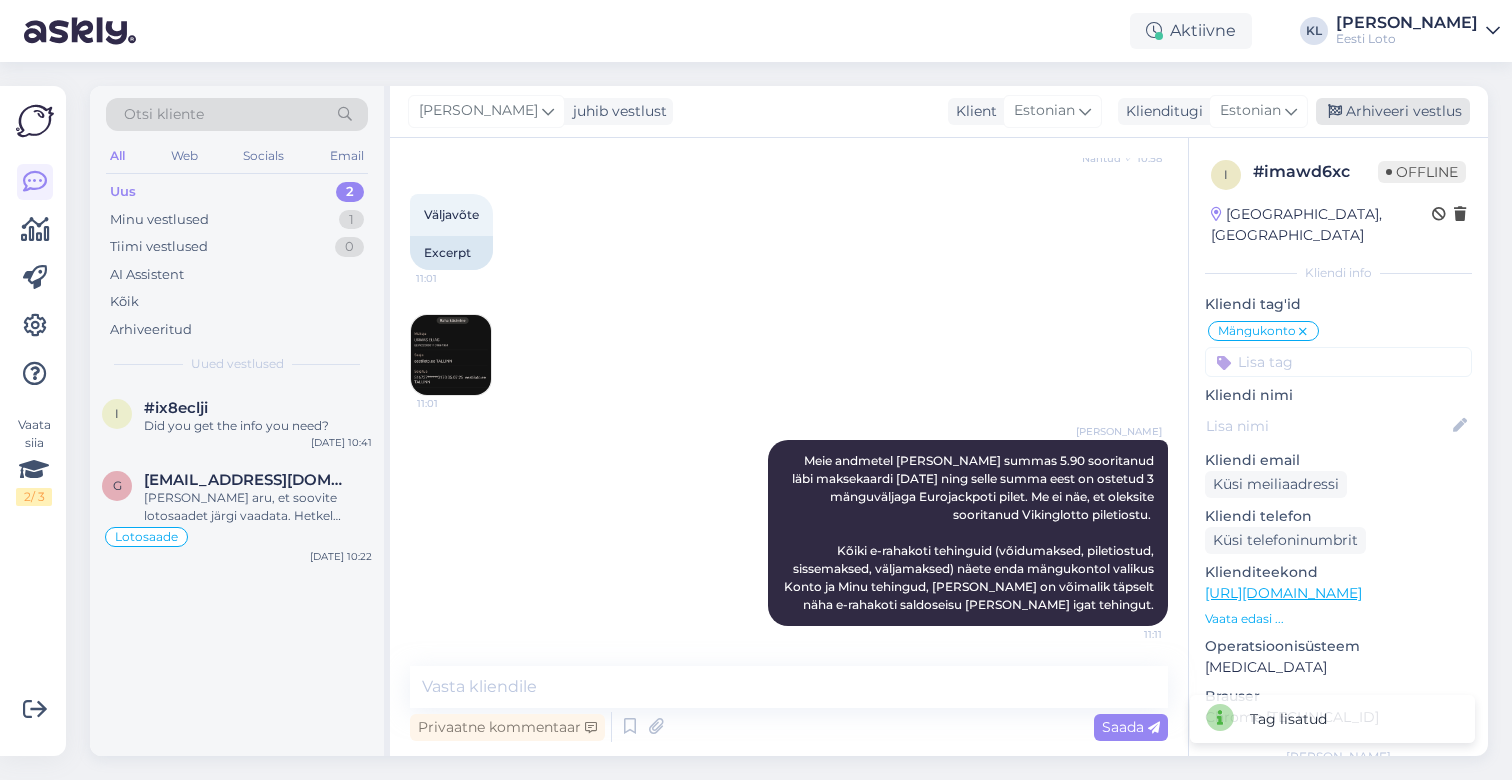 click on "Arhiveeri vestlus" at bounding box center (1393, 111) 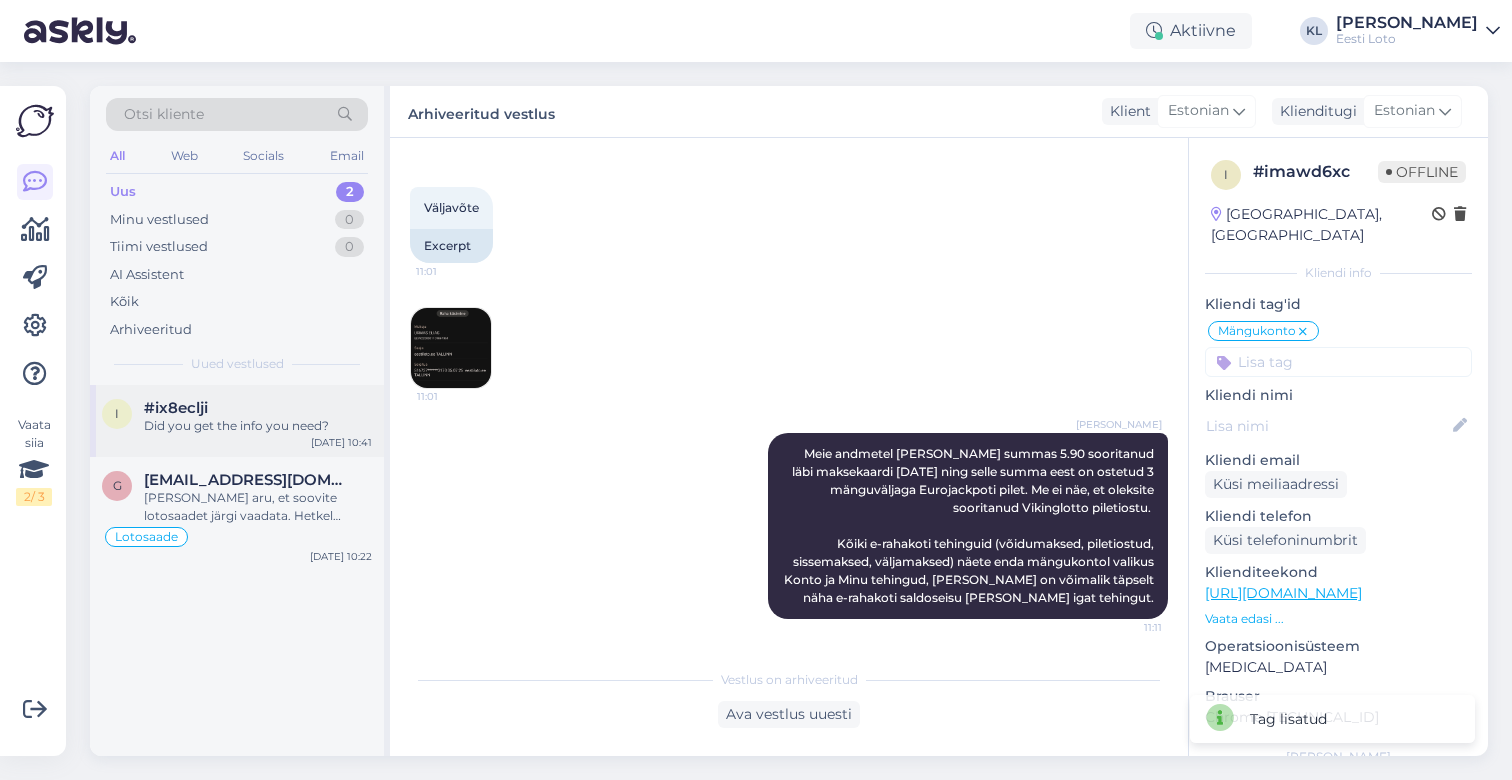 click on "i #ix8eclji Did you get the info you need? [DATE] 10:41" at bounding box center (237, 421) 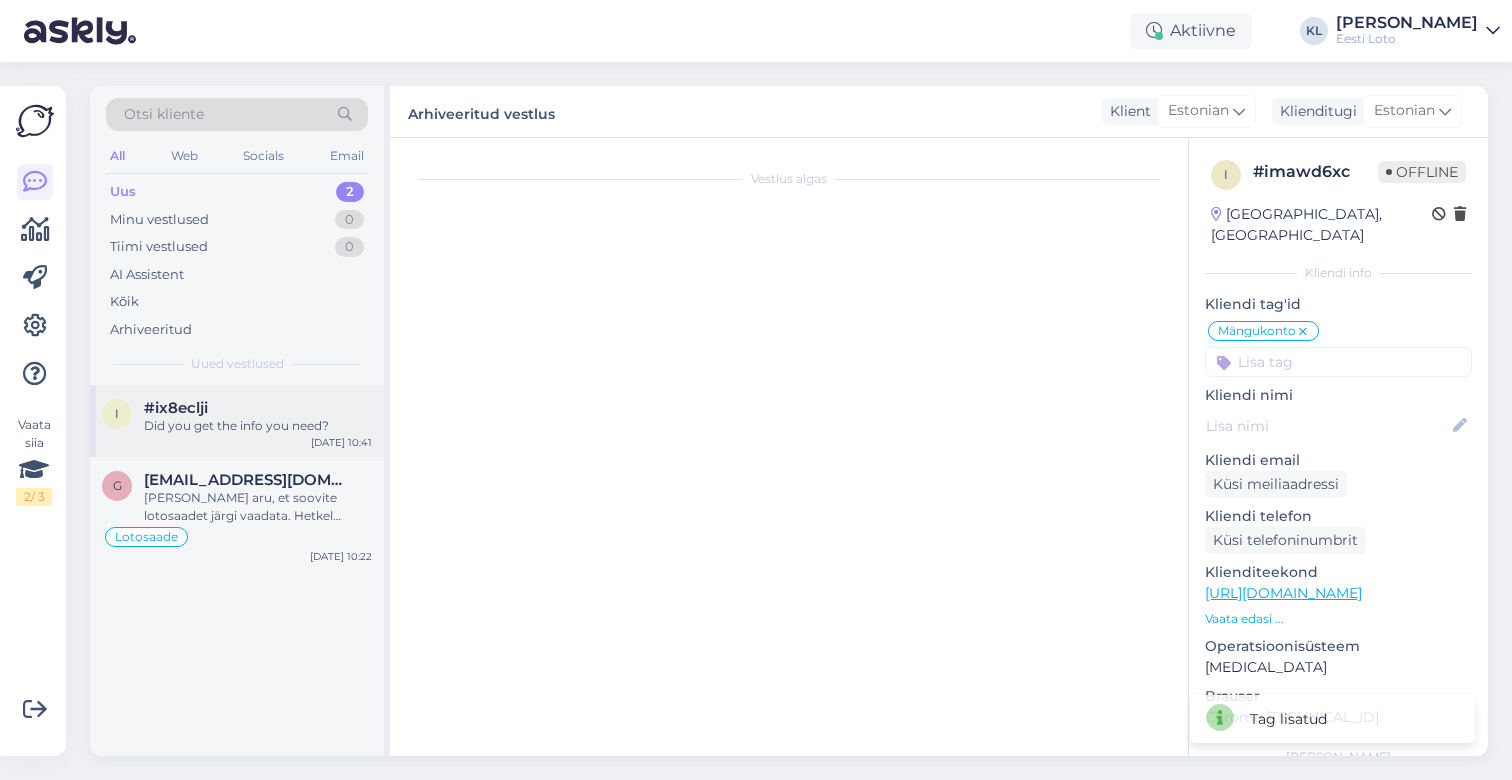 scroll, scrollTop: 709, scrollLeft: 0, axis: vertical 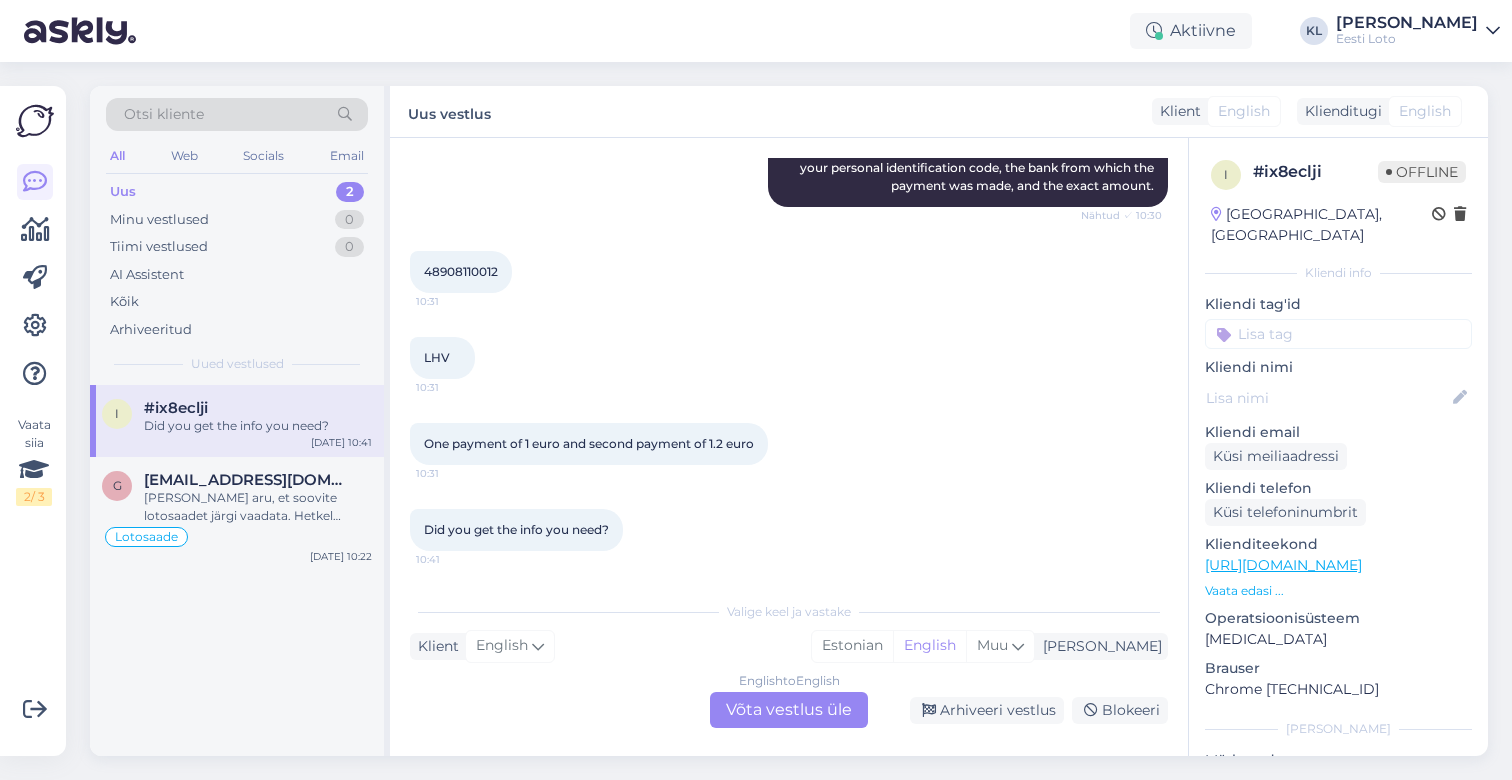 click on "English  to  English Võta vestlus üle" at bounding box center [789, 710] 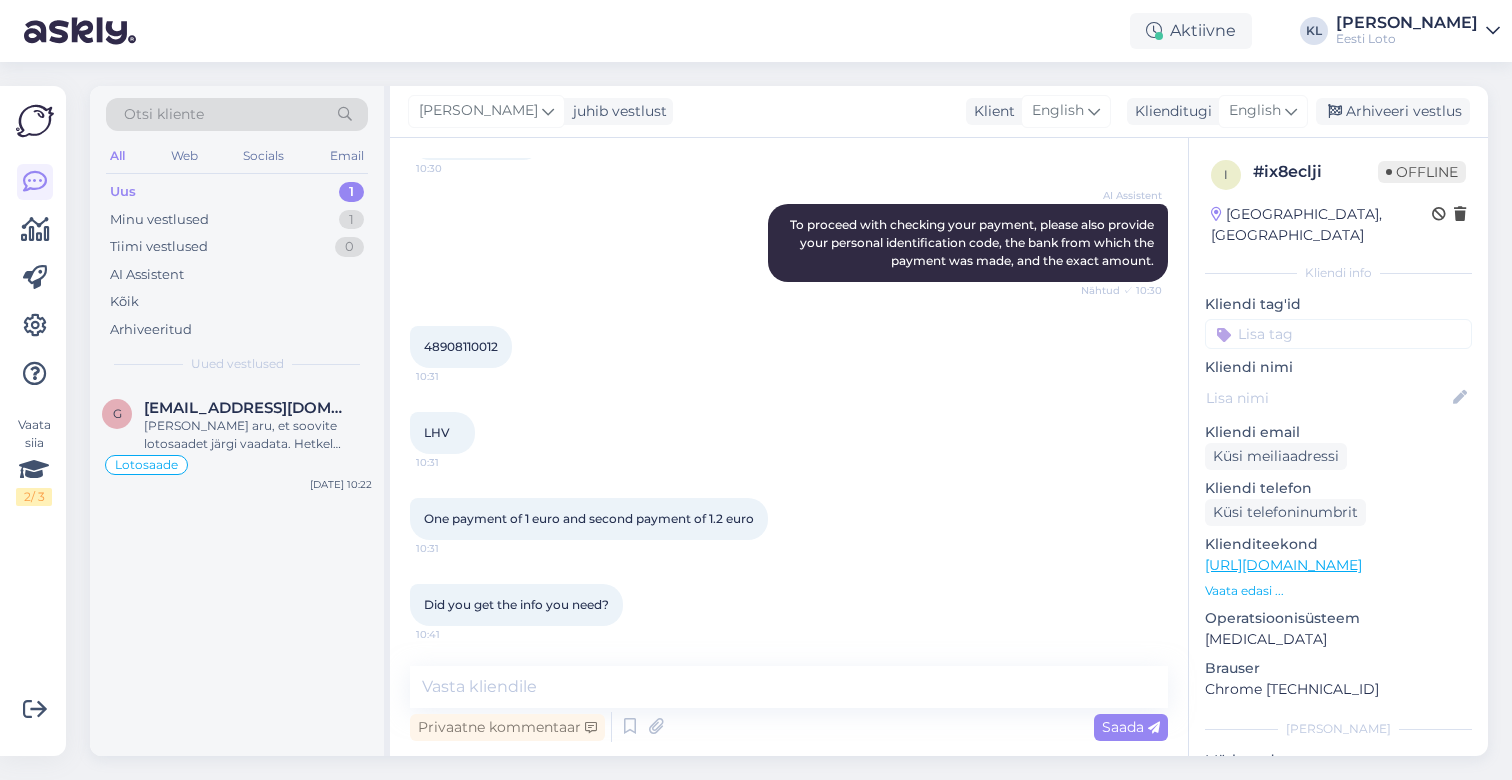 click on "48908110012" at bounding box center (461, 346) 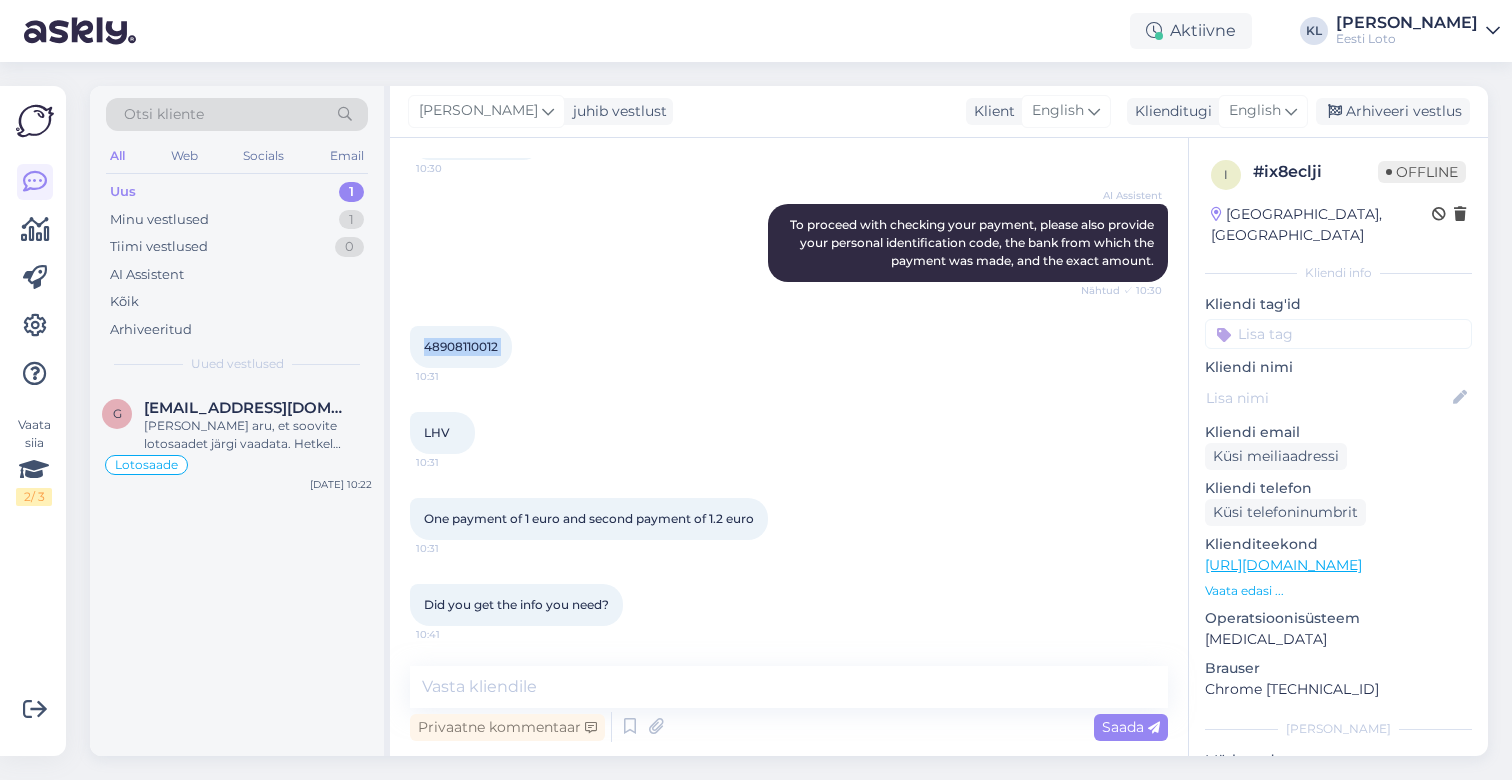 click on "48908110012" at bounding box center [461, 346] 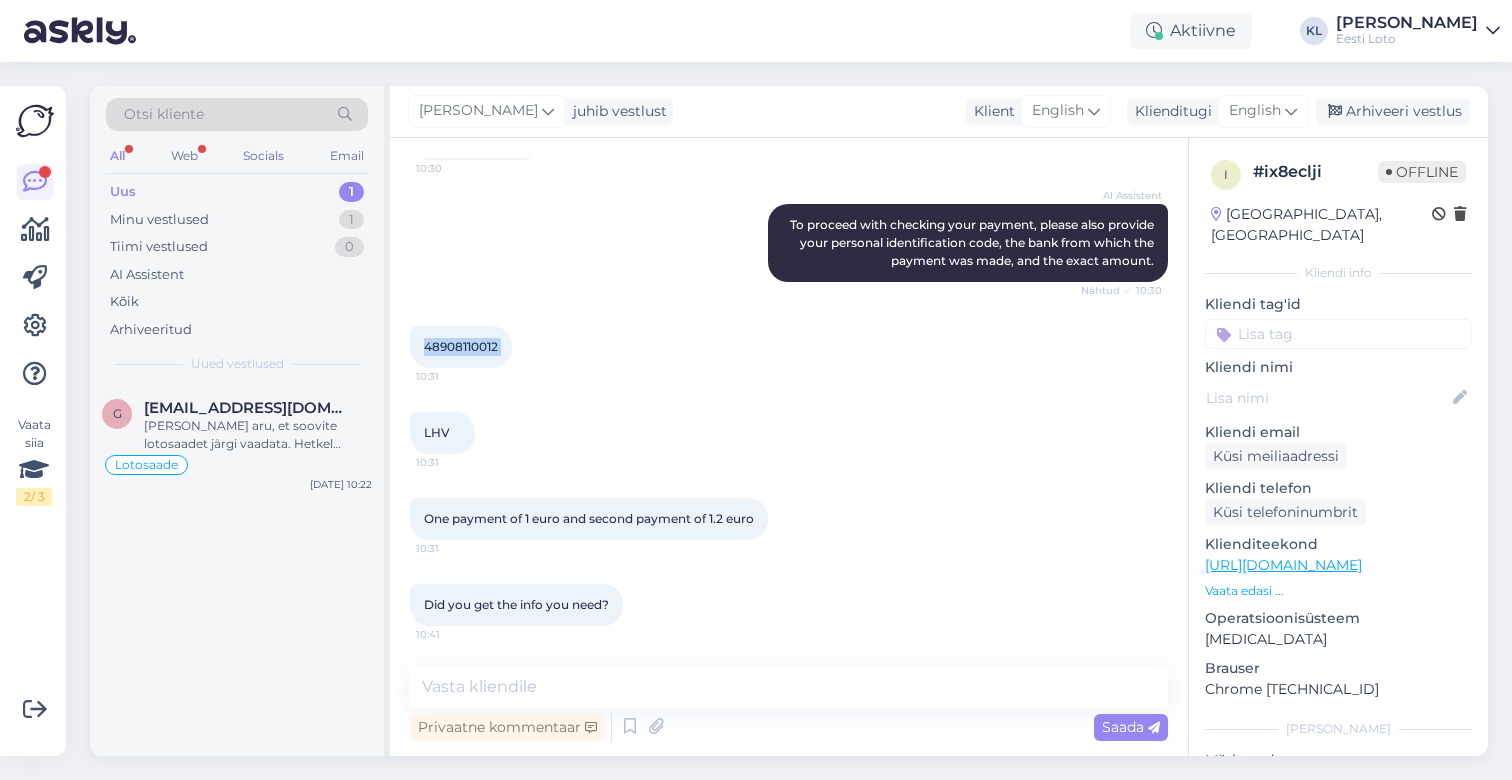 scroll, scrollTop: 634, scrollLeft: 0, axis: vertical 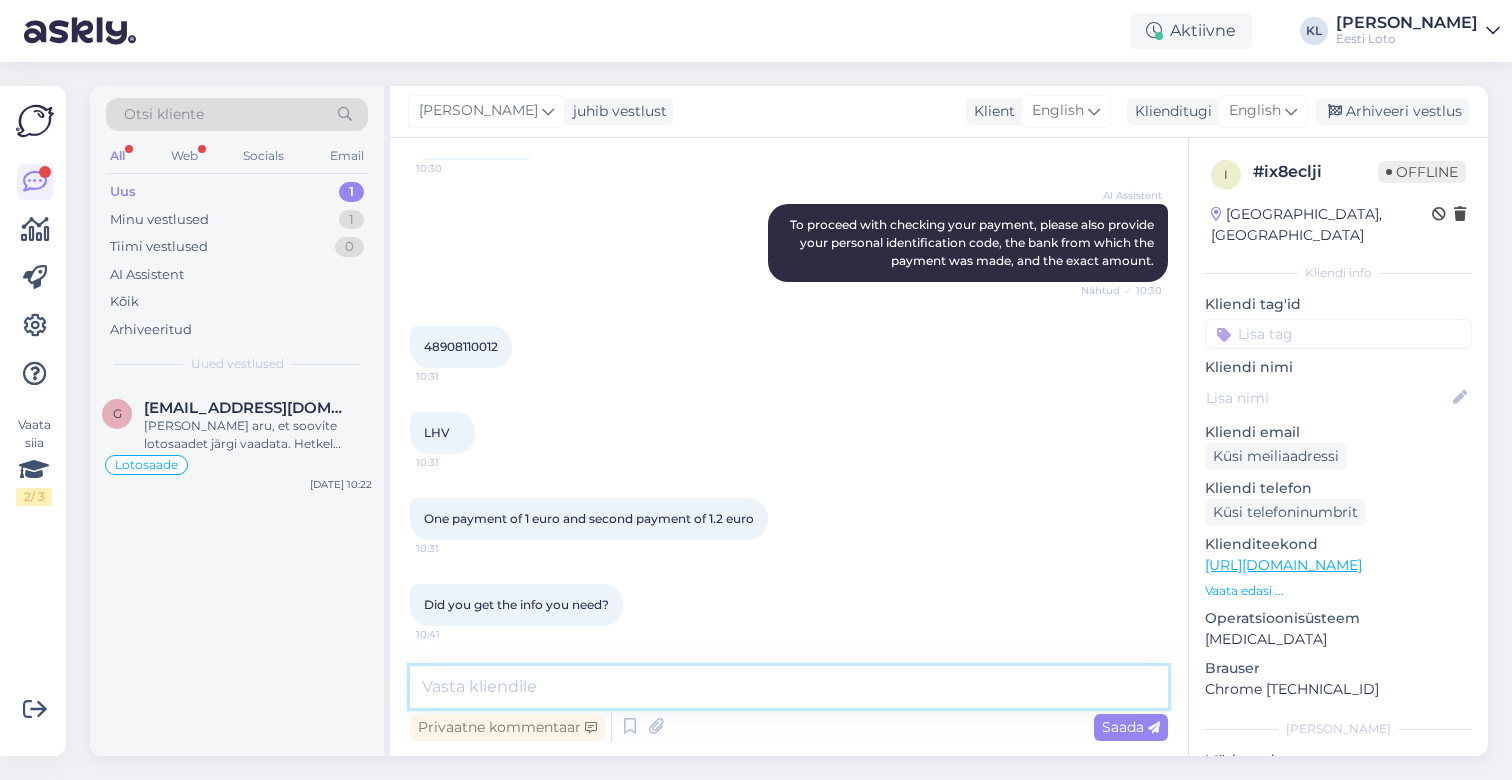 click at bounding box center [789, 687] 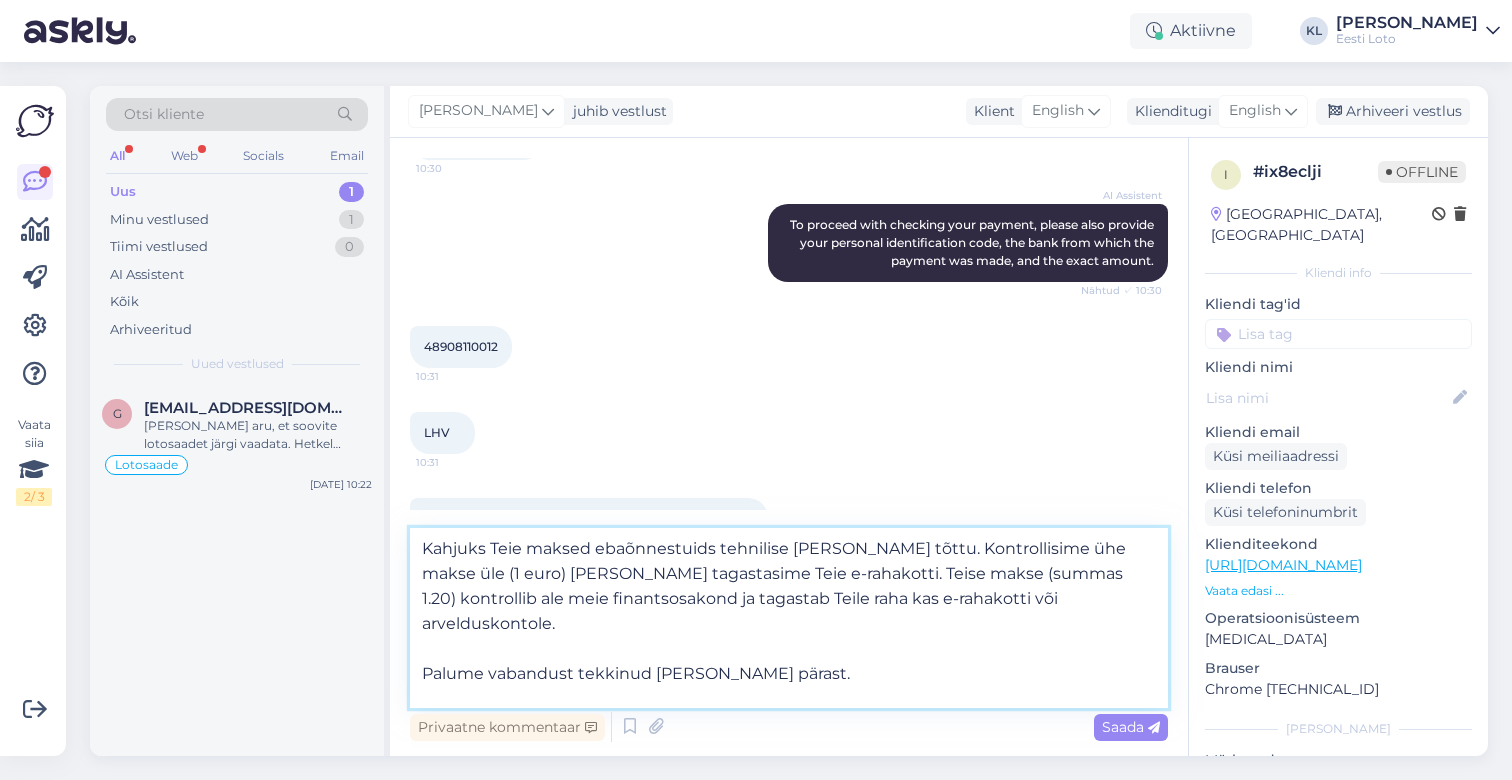 click on "Kahjuks Teie maksed ebaõnnestuids tehnilise [PERSON_NAME] tõttu. Kontrollisime ühe makse üle (1 euro) [PERSON_NAME] tagastasime Teie e-rahakotti. Teise makse (summas 1.20) kontrollib ale meie finantsosakond ja tagastab Teile raha kas e-rahakotti või arvelduskontole.
Palume vabandust tekkinud [PERSON_NAME] pärast." at bounding box center (789, 618) 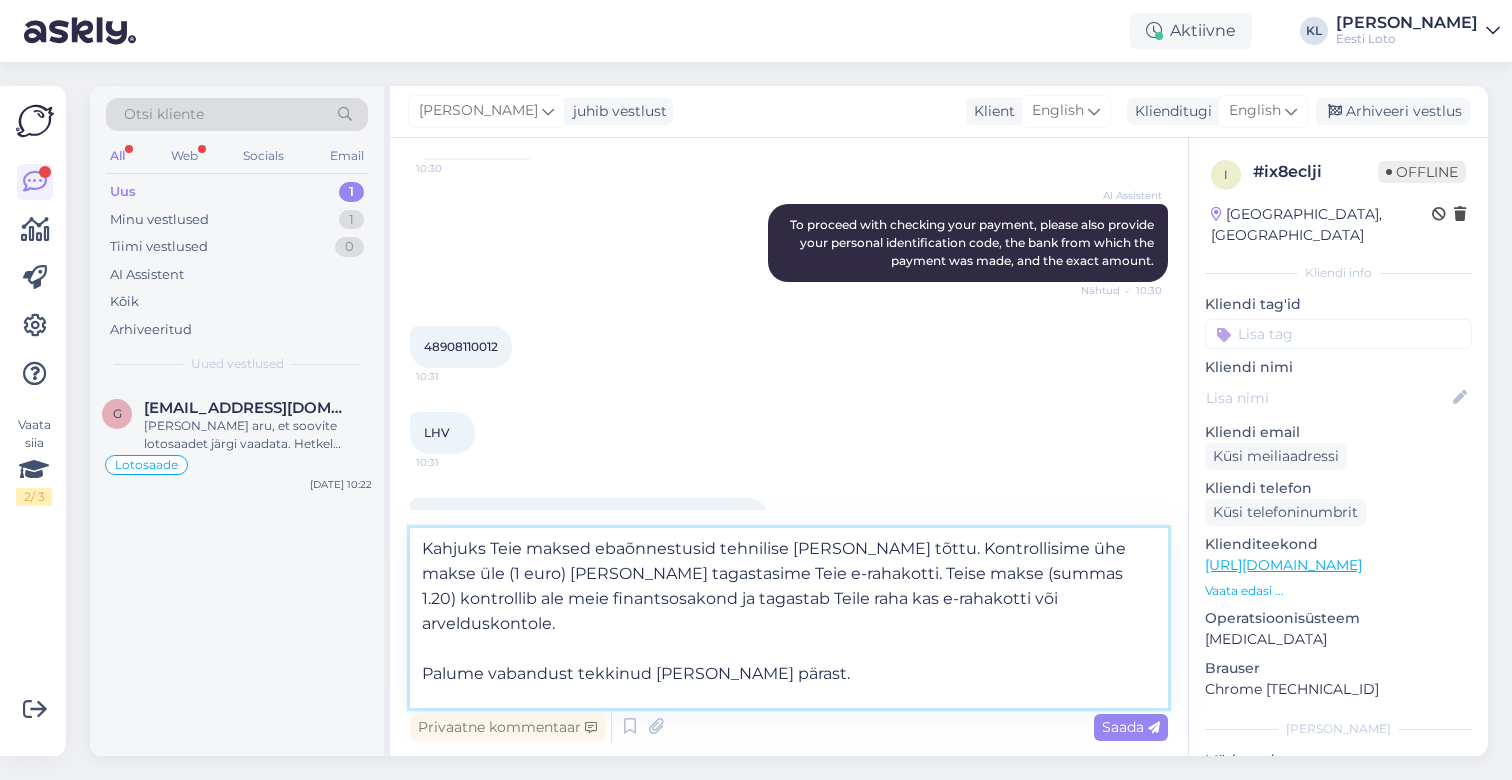 click on "Kahjuks Teie maksed ebaõnnestusid tehnilise [PERSON_NAME] tõttu. Kontrollisime ühe makse üle (1 euro) [PERSON_NAME] tagastasime Teie e-rahakotti. Teise makse (summas 1.20) kontrollib ale meie finantsosakond ja tagastab Teile raha kas e-rahakotti või arvelduskontole.
Palume vabandust tekkinud [PERSON_NAME] pärast." at bounding box center (789, 618) 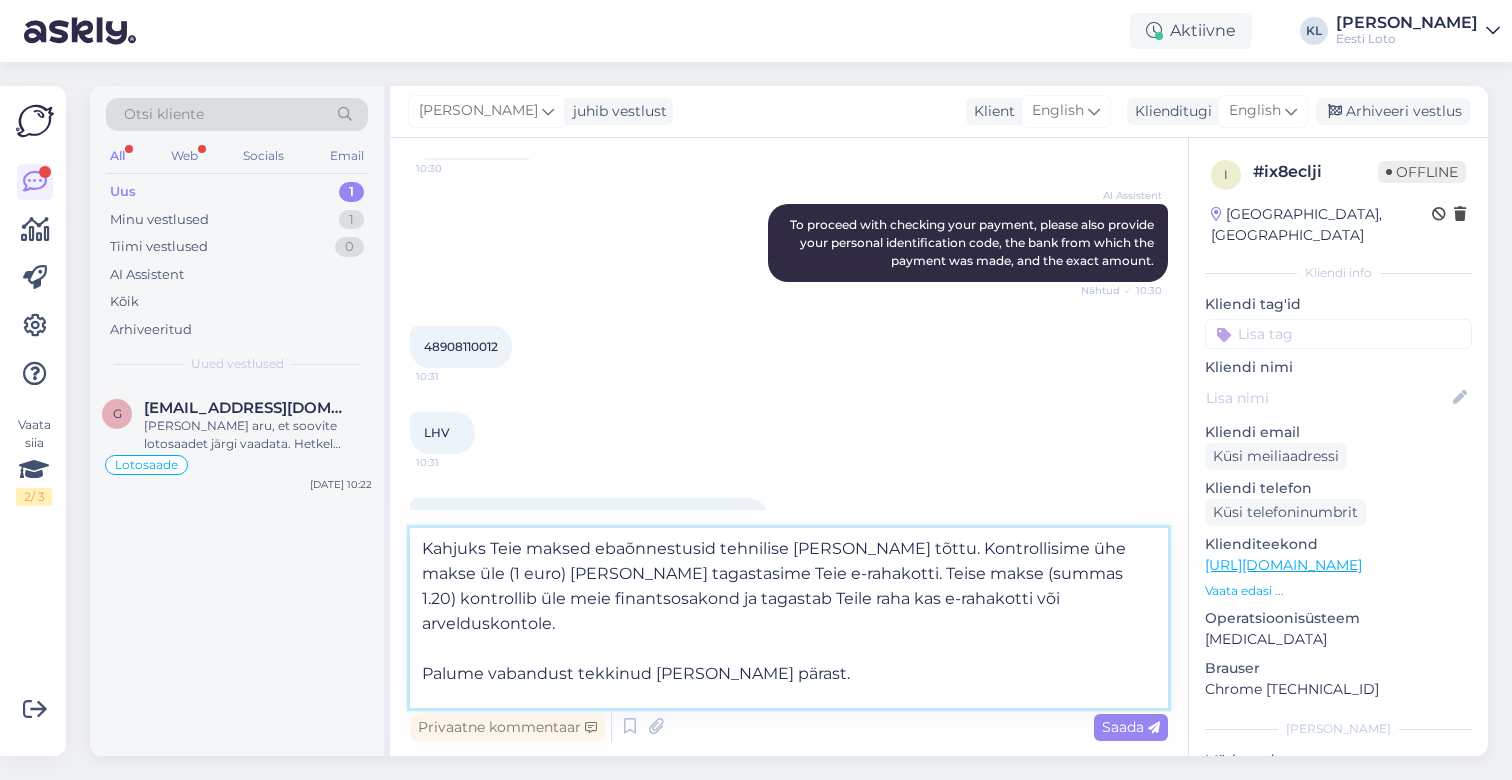 scroll, scrollTop: 11, scrollLeft: 0, axis: vertical 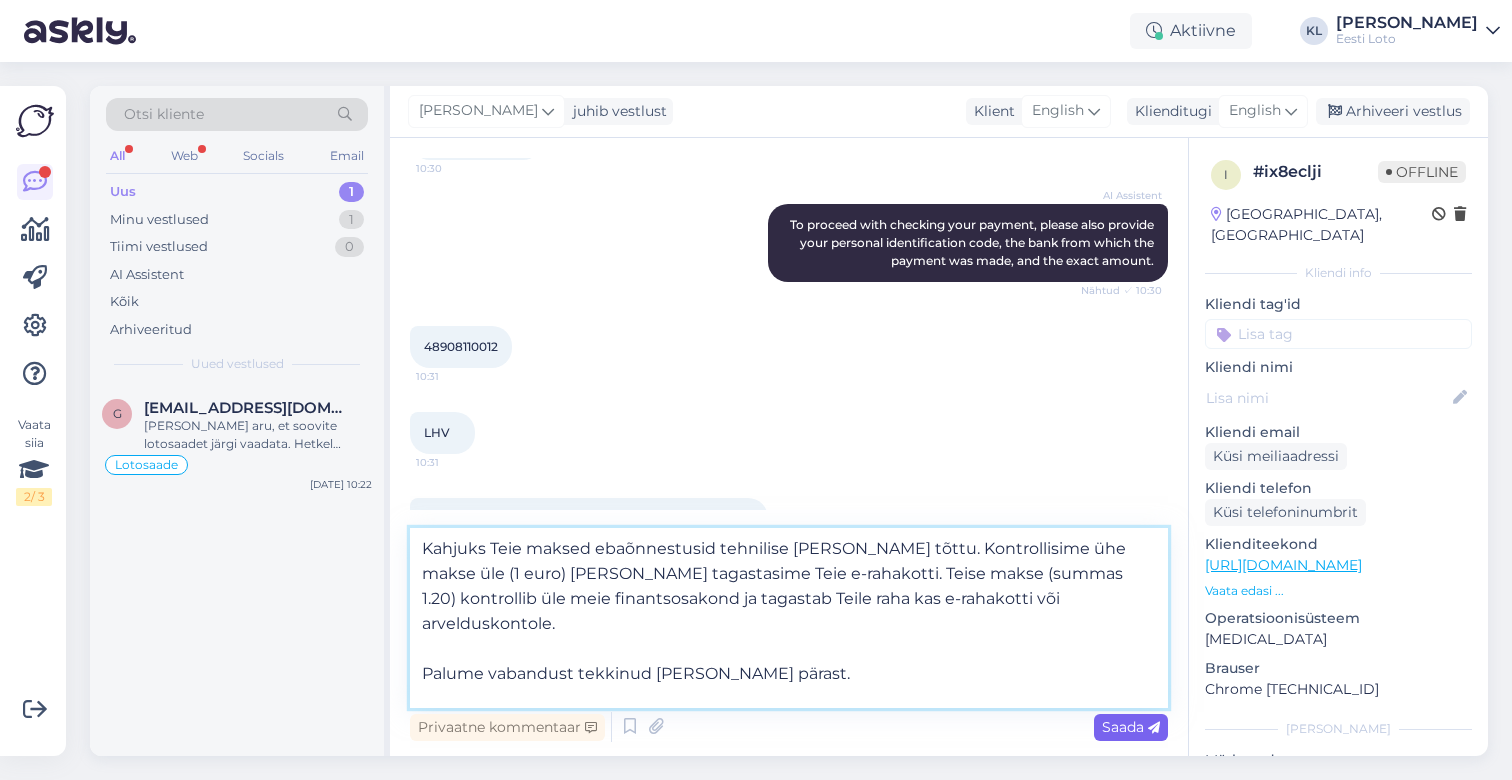 type on "Kahjuks Teie maksed ebaõnnestusid tehnilise [PERSON_NAME] tõttu. Kontrollisime ühe makse üle (1 euro) [PERSON_NAME] tagastasime Teie e-rahakotti. Teise makse (summas 1.20) kontrollib üle meie finantsosakond ja tagastab Teile raha kas e-rahakotti või arvelduskontole.
Palume vabandust tekkinud [PERSON_NAME] pärast." 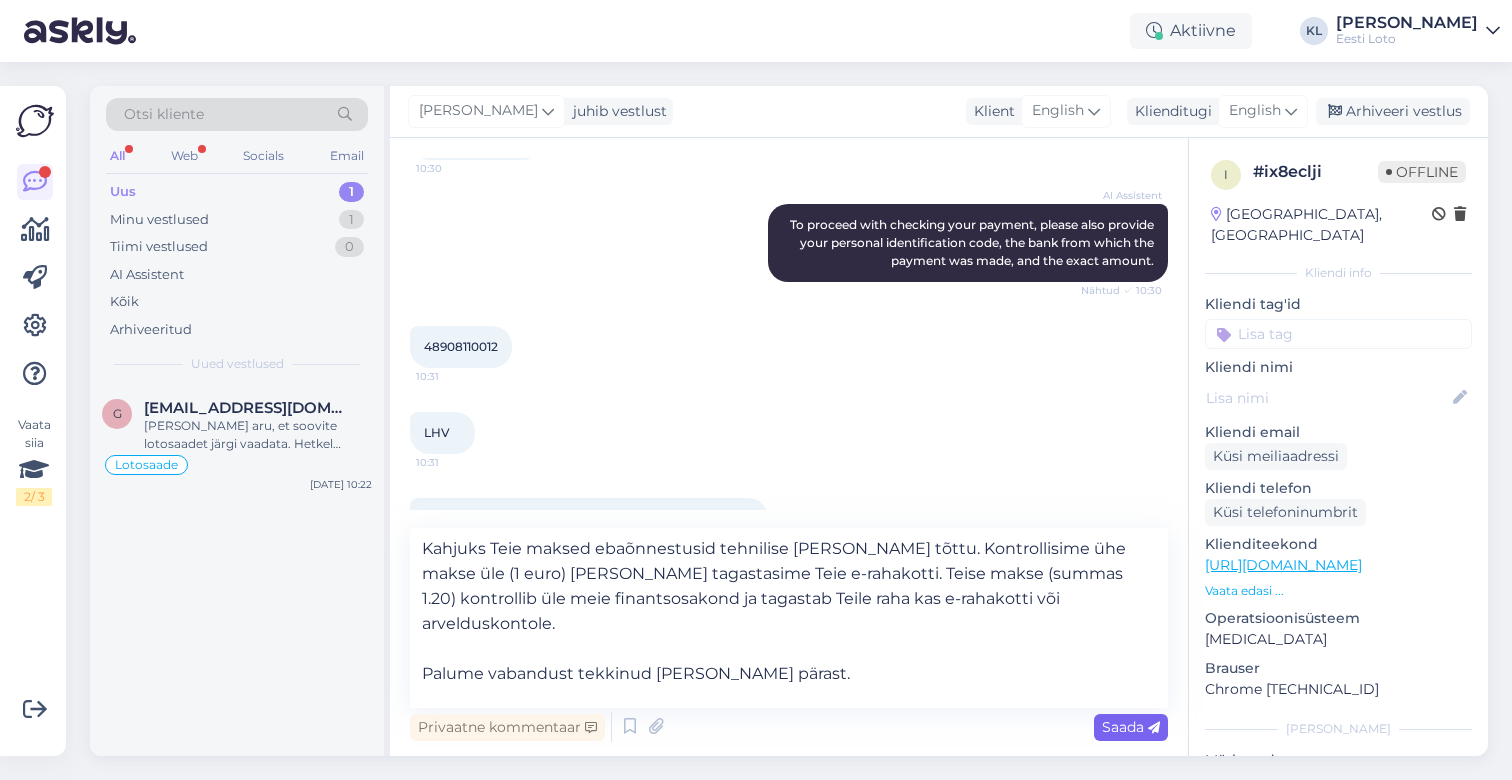 click on "Saada" at bounding box center [1131, 727] 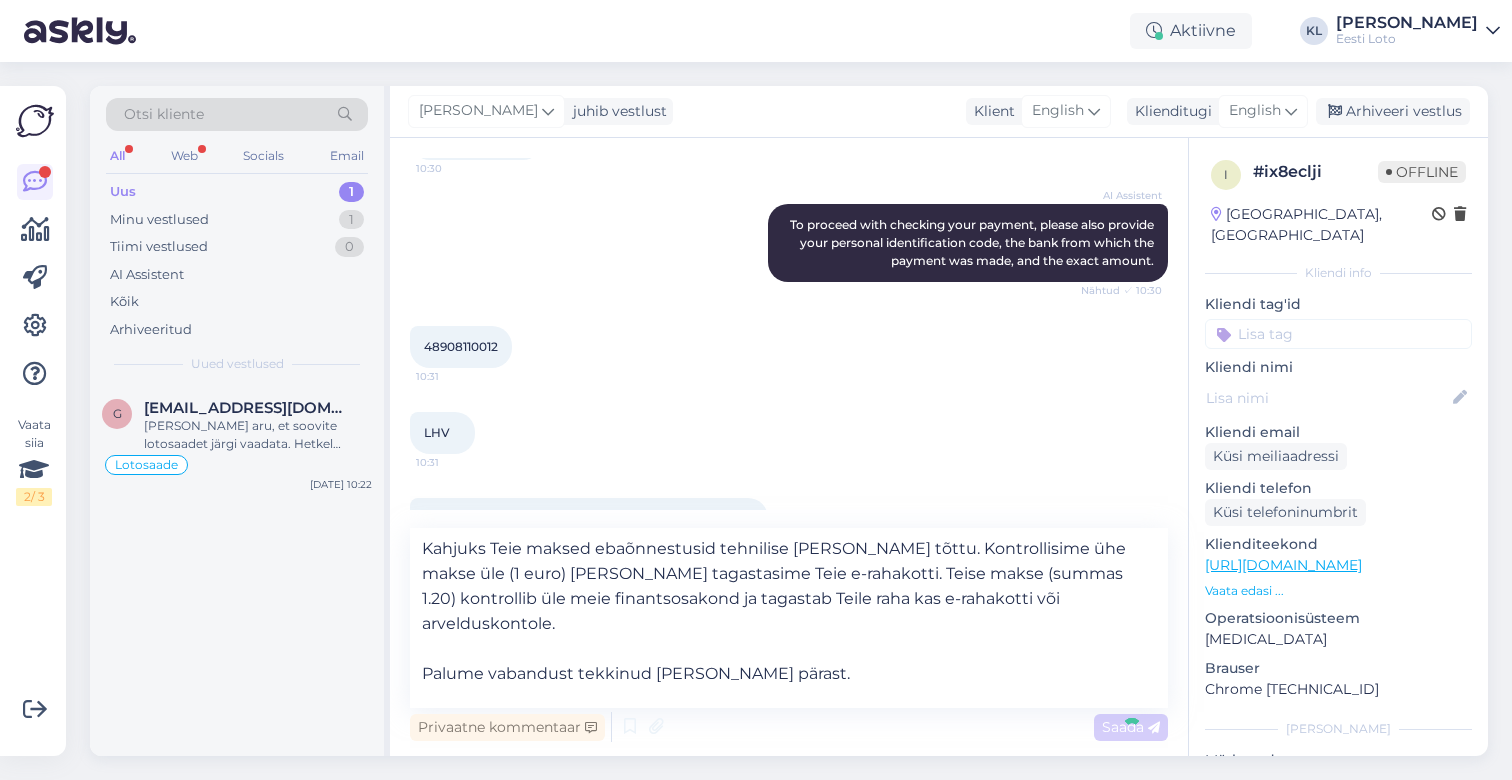 type 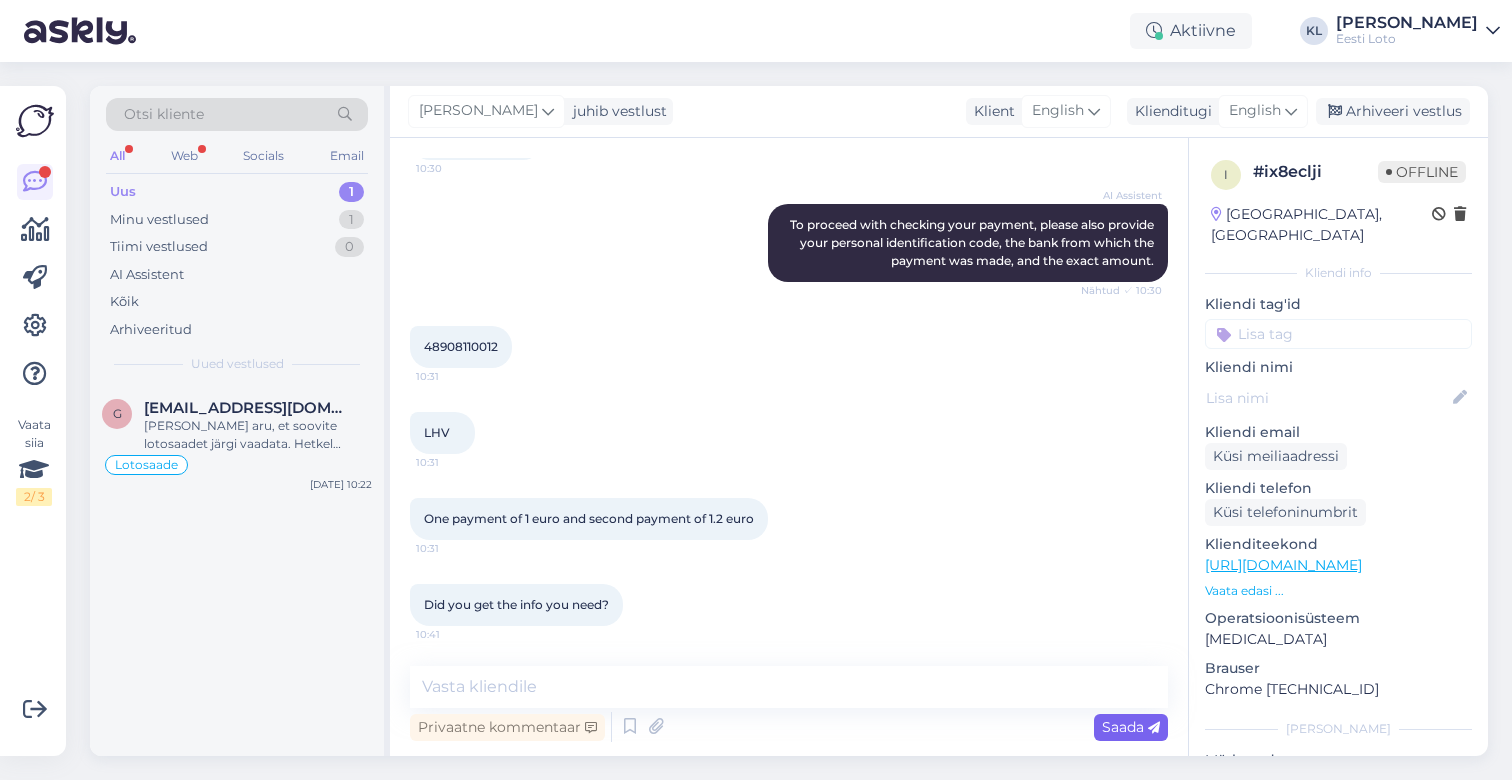 scroll, scrollTop: 846, scrollLeft: 0, axis: vertical 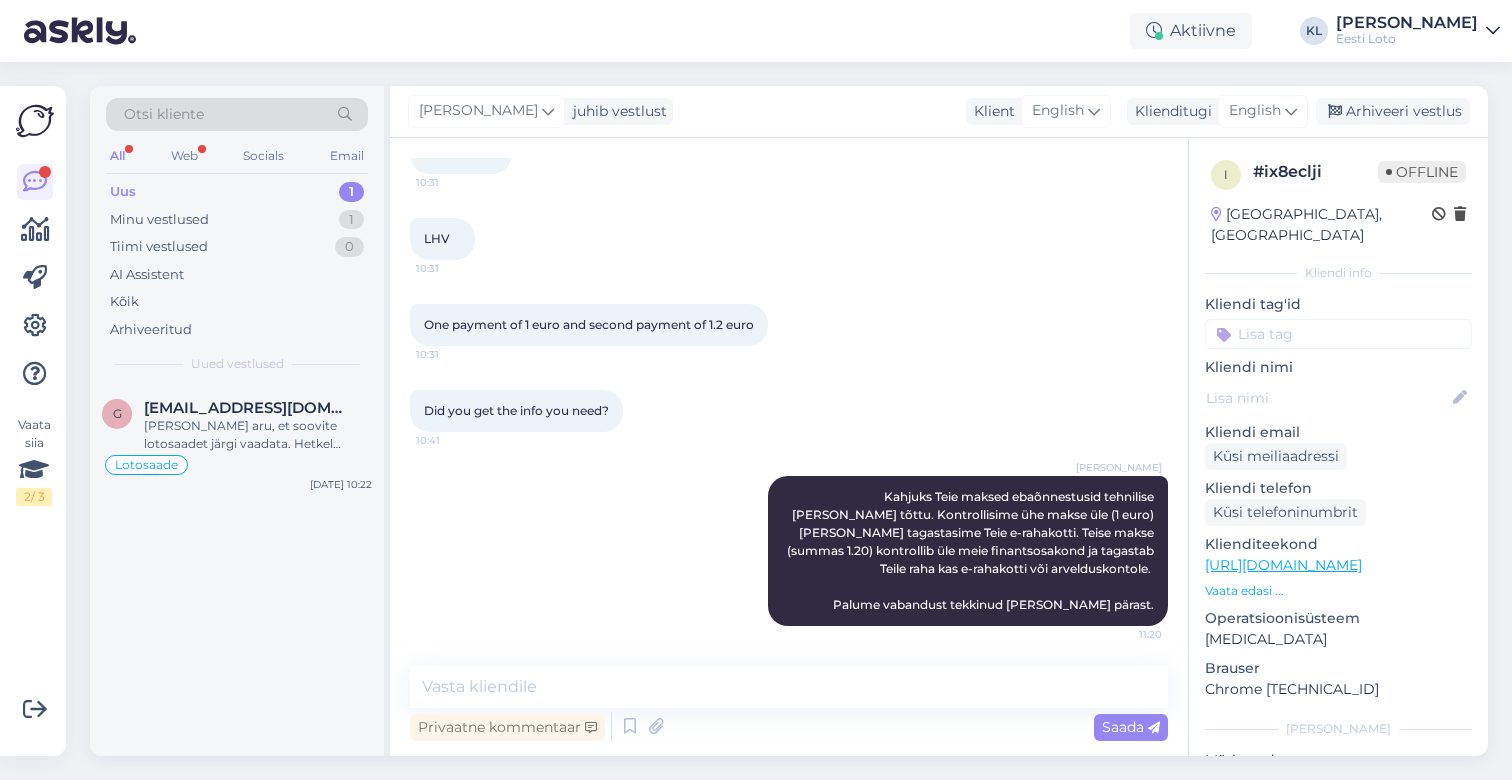 click at bounding box center (1338, 334) 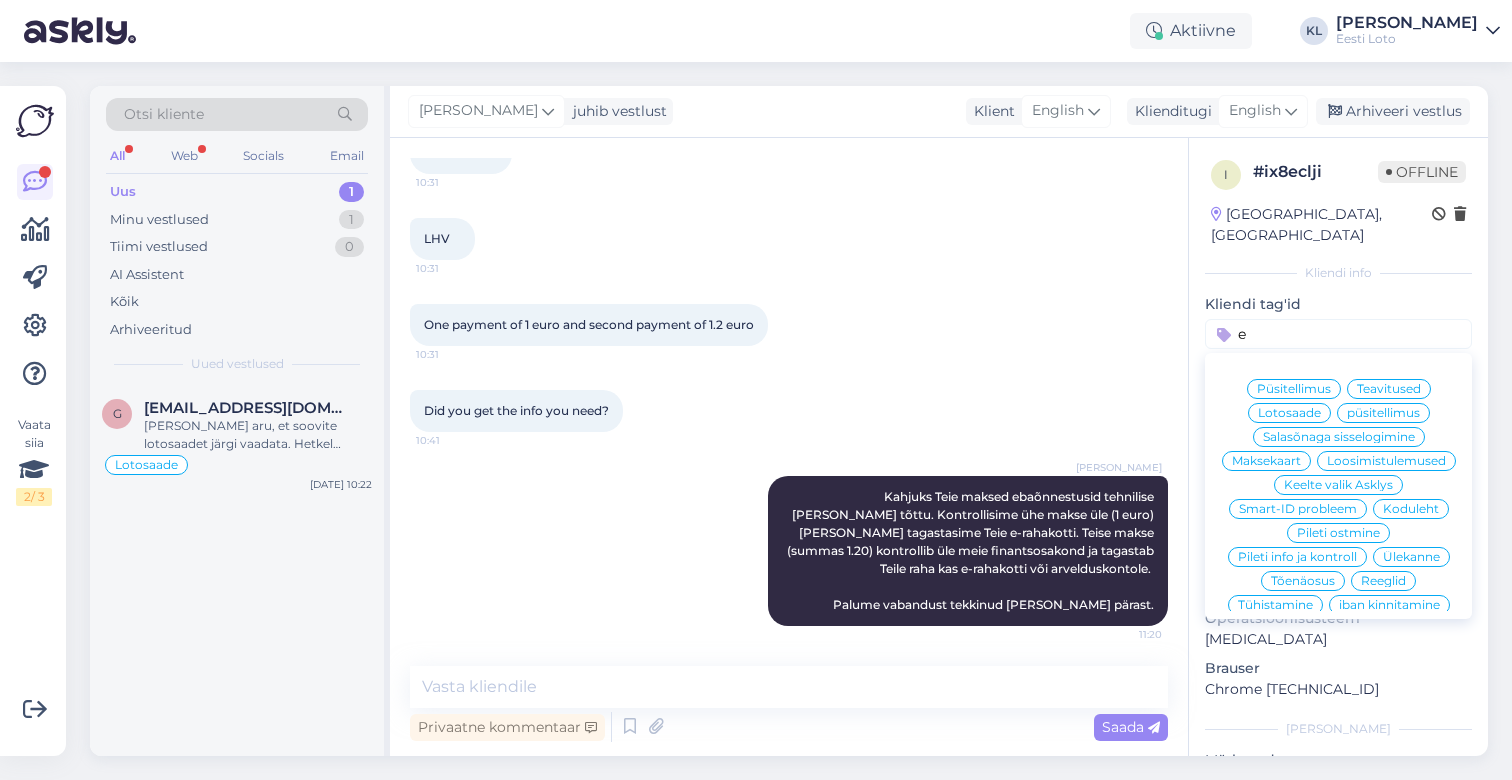 scroll, scrollTop: 46, scrollLeft: 0, axis: vertical 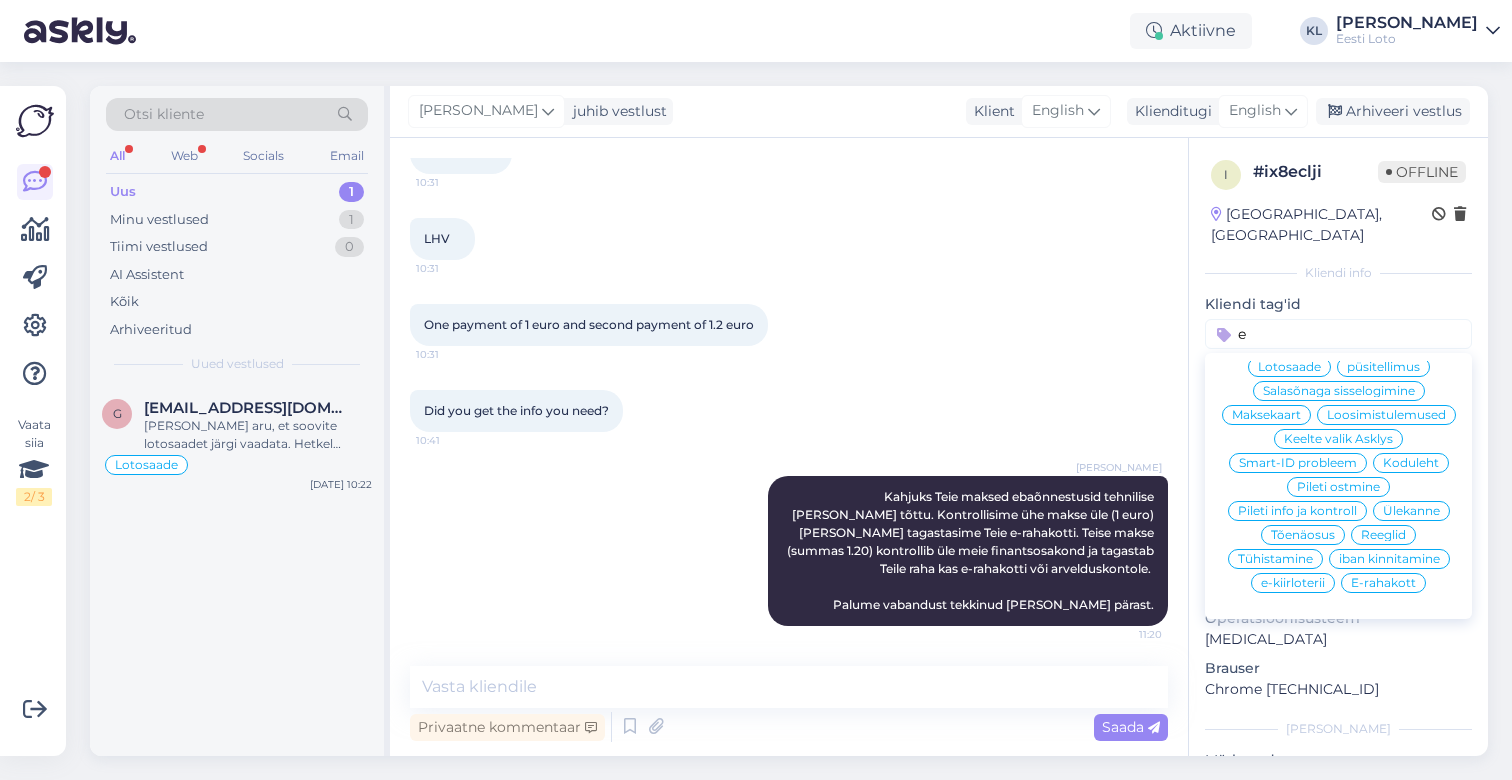 type on "e" 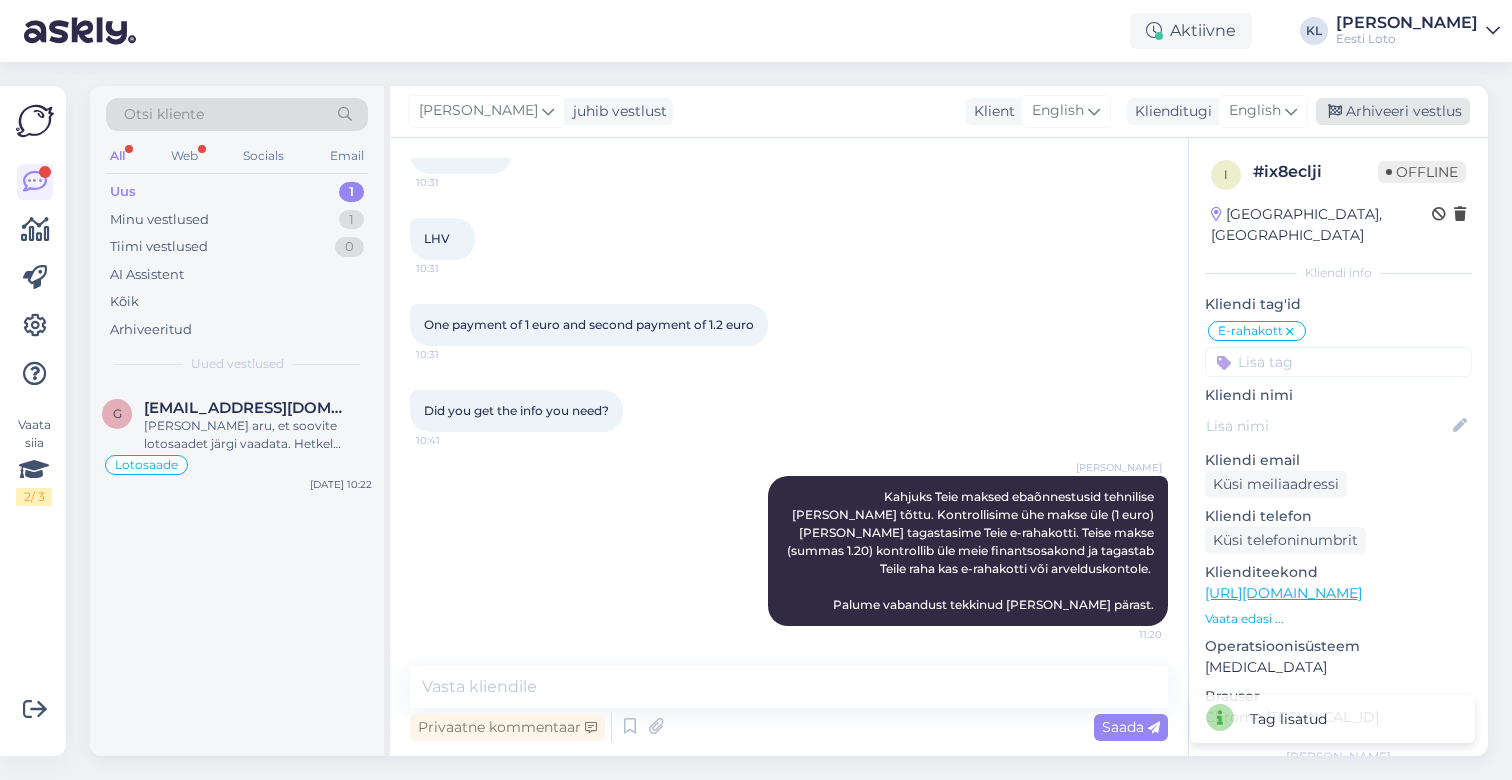 click on "Arhiveeri vestlus" at bounding box center (1393, 111) 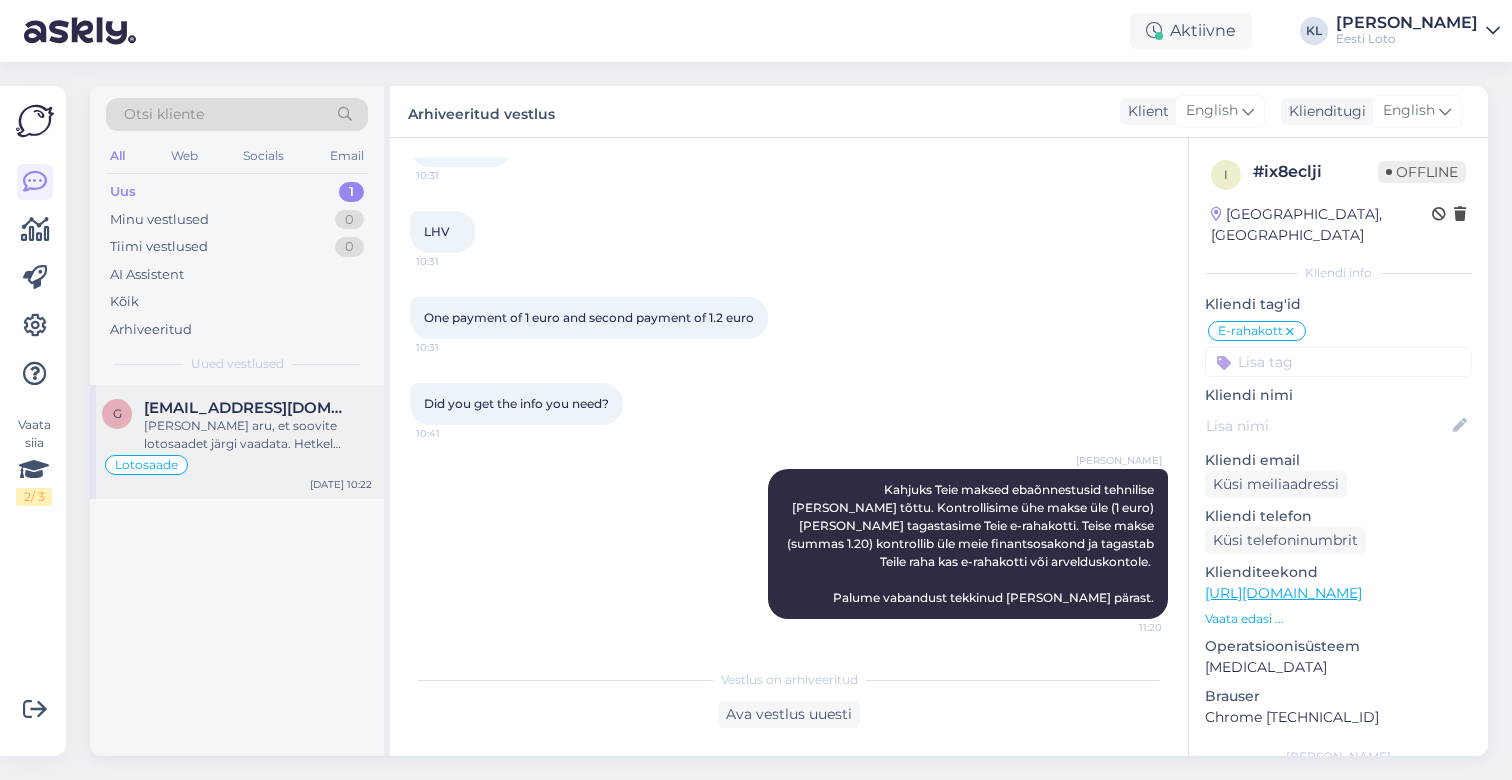 click on "[EMAIL_ADDRESS][DOMAIN_NAME]" at bounding box center (248, 408) 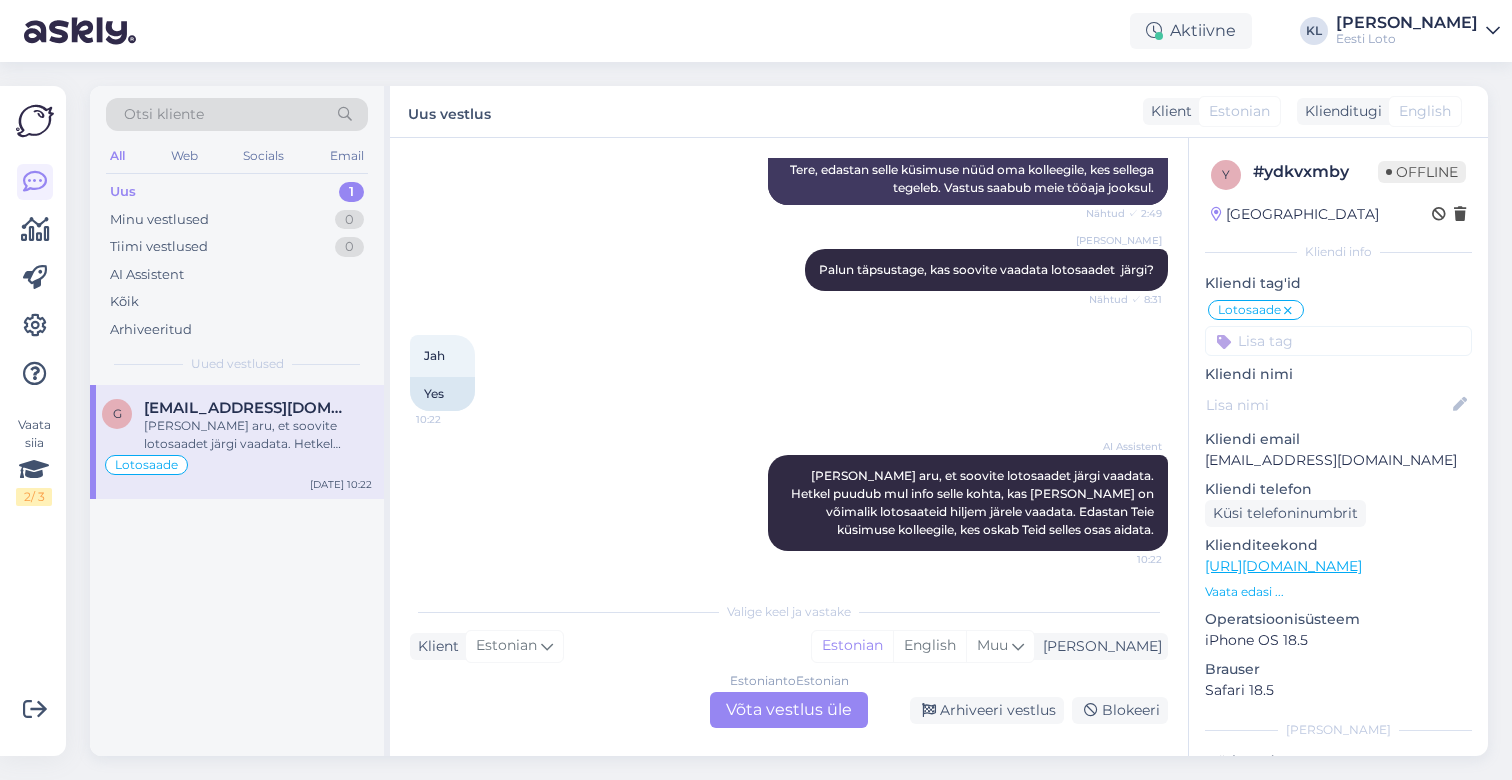 click on "Estonian  to  Estonian Võta vestlus üle" at bounding box center (789, 710) 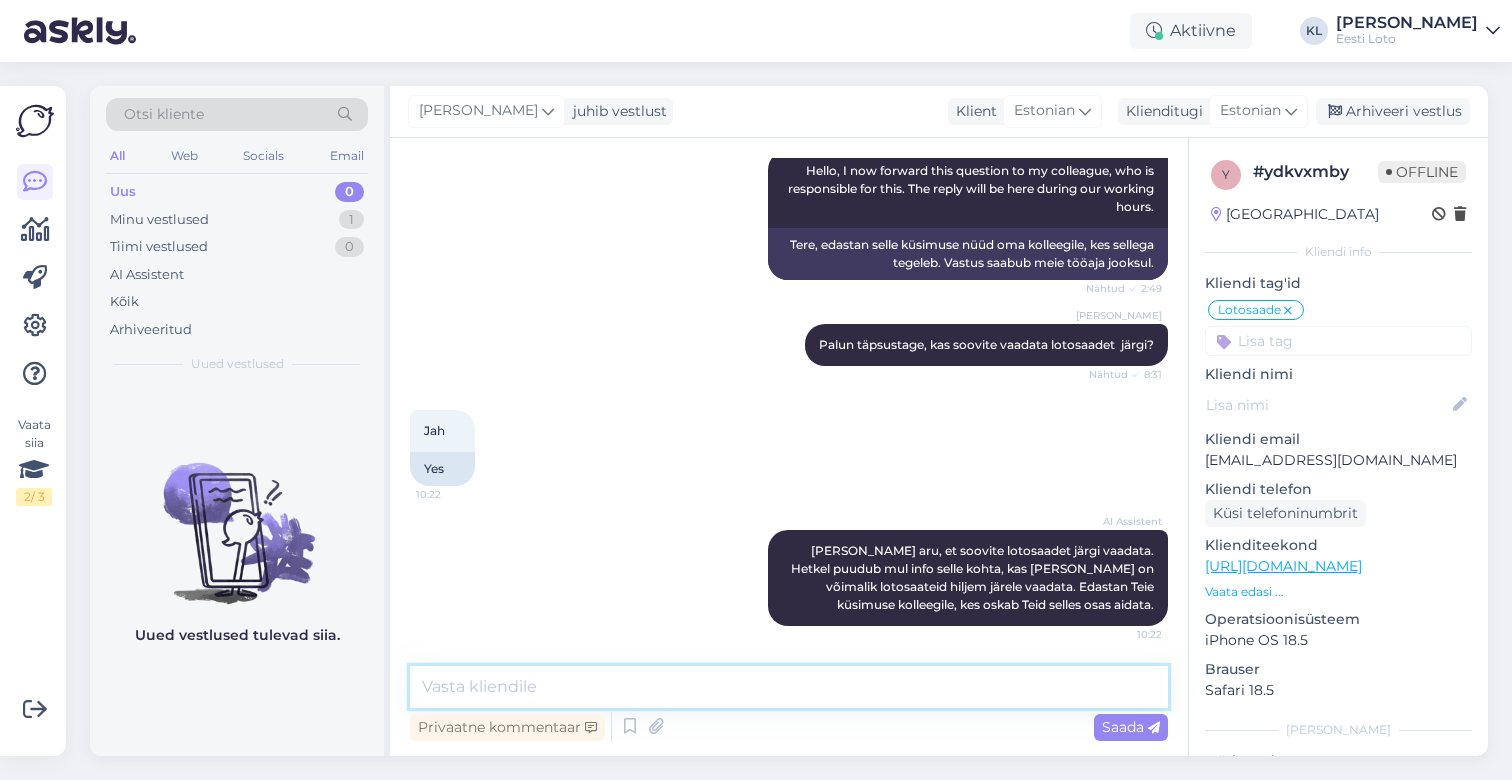click at bounding box center (789, 687) 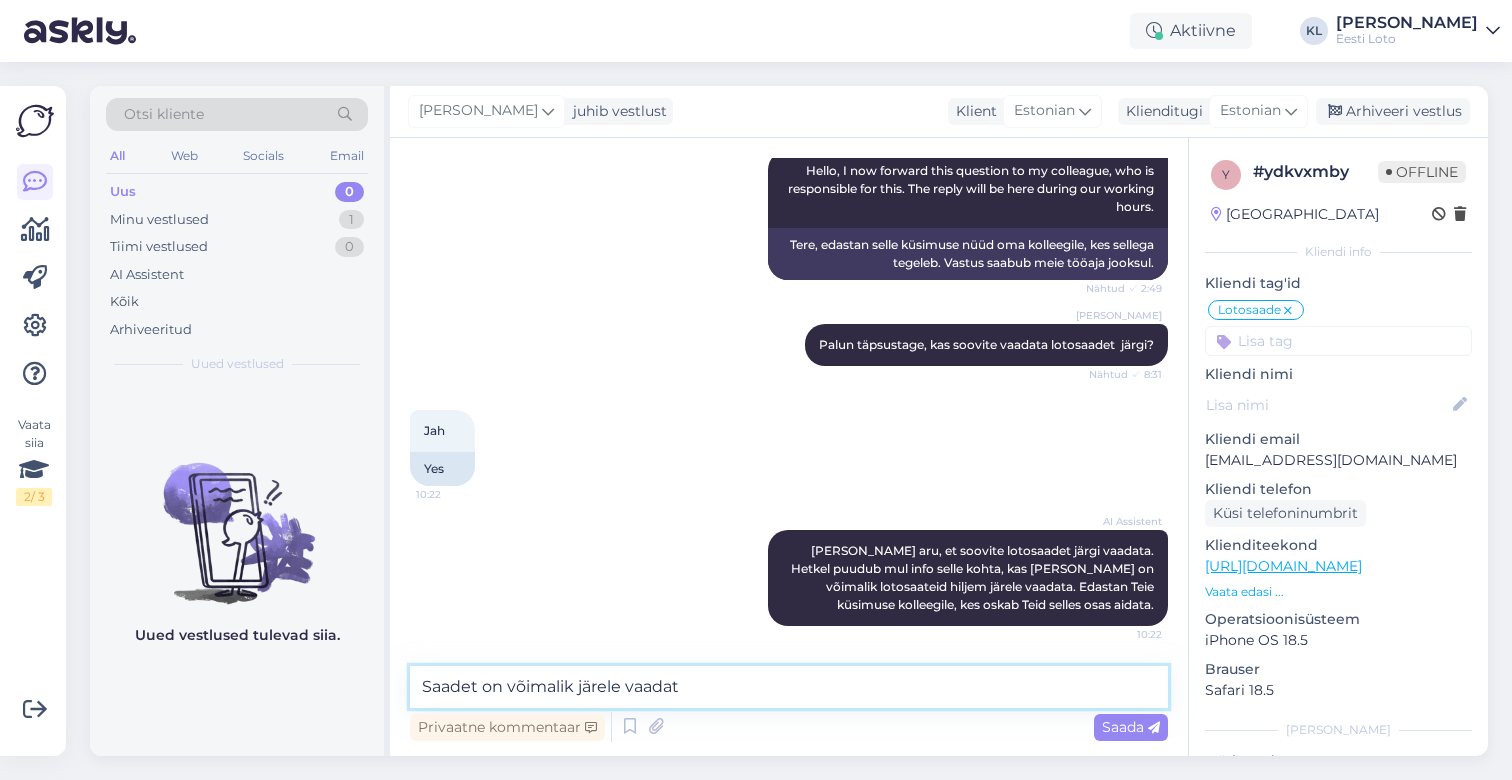 paste on "[URL][DOMAIN_NAME]" 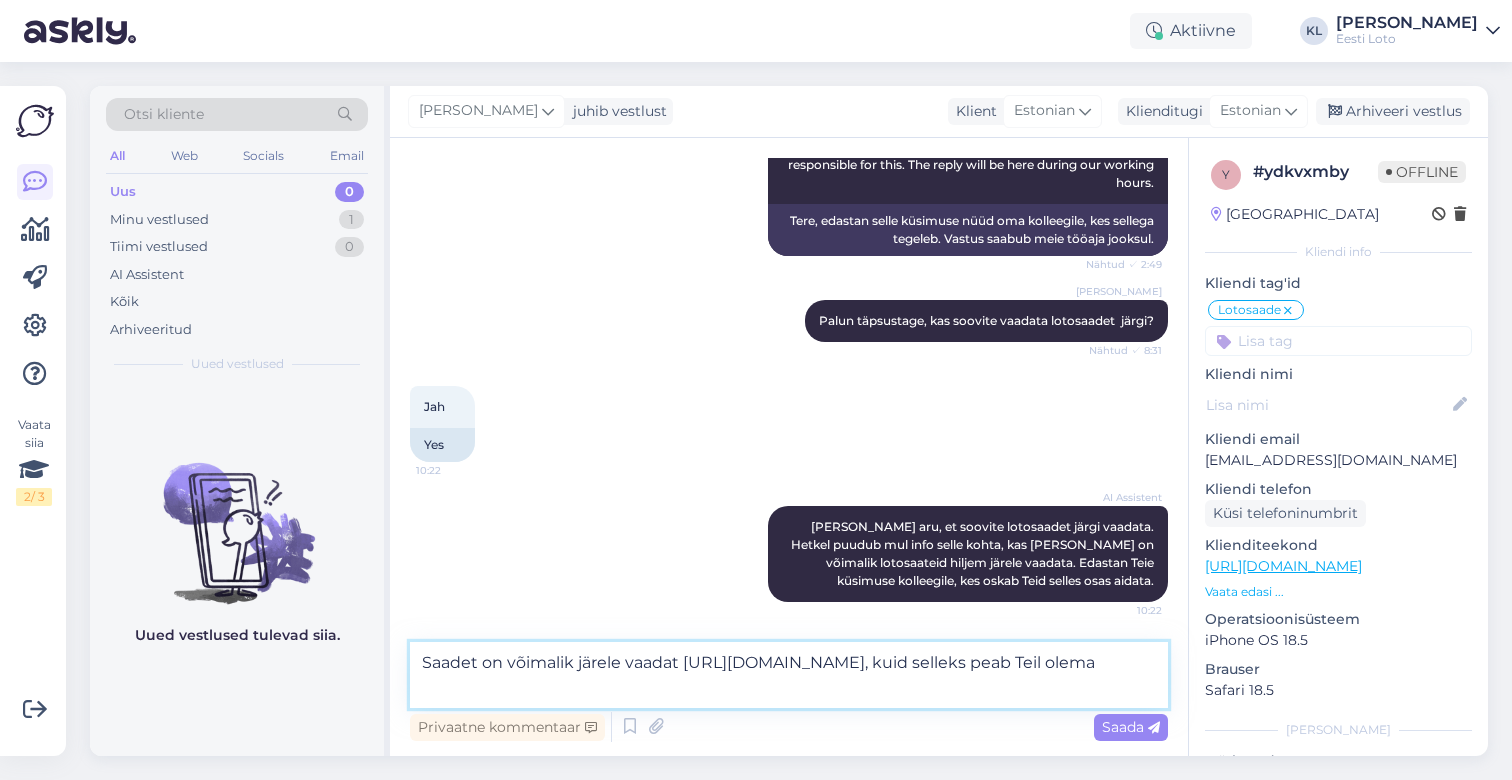 click on "Saadet on võimalik järele vaadat [URL][DOMAIN_NAME], kuid selleks peab Teil olema" at bounding box center (789, 675) 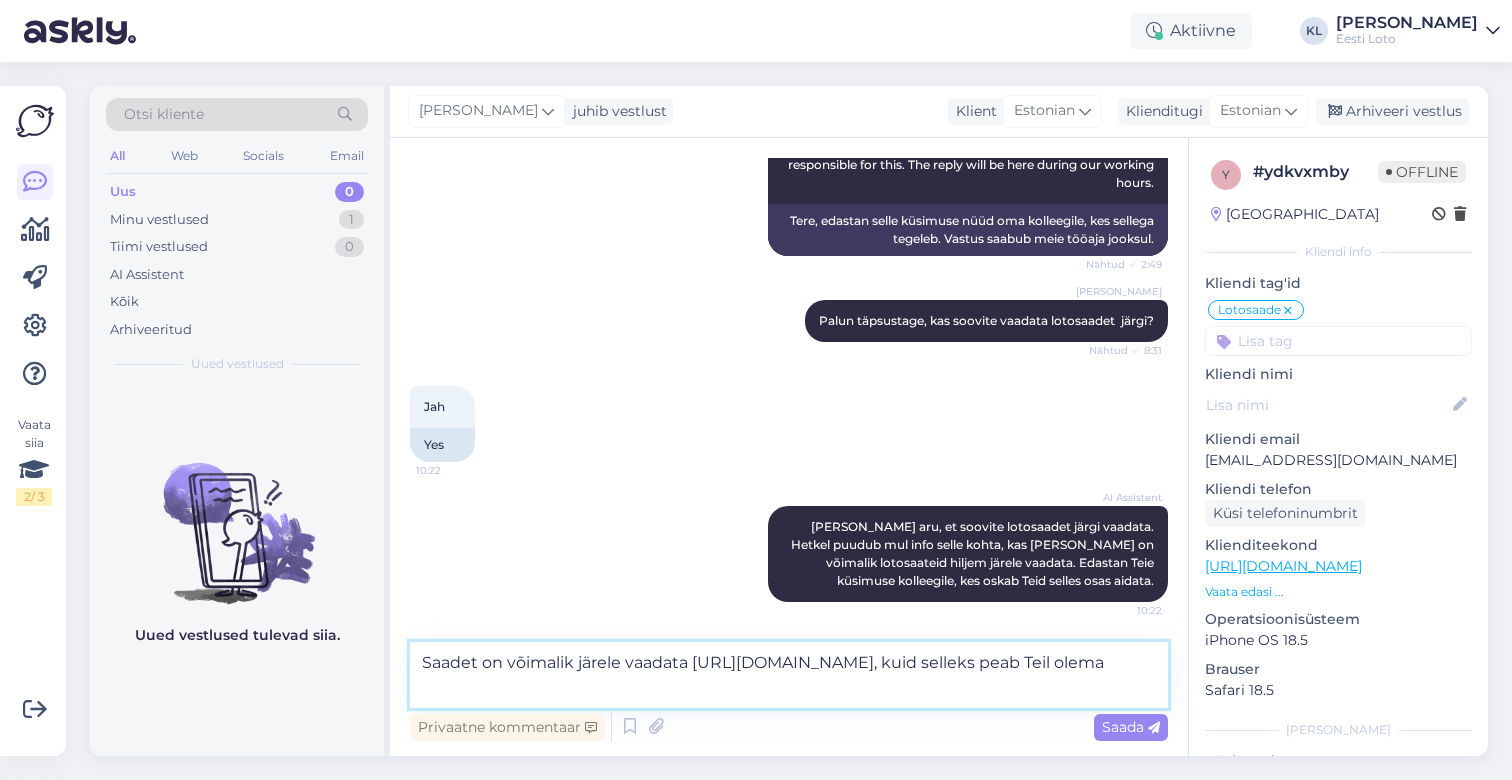 click on "Saadet on võimalik järele vaadata [URL][DOMAIN_NAME], kuid selleks peab Teil olema" at bounding box center (789, 675) 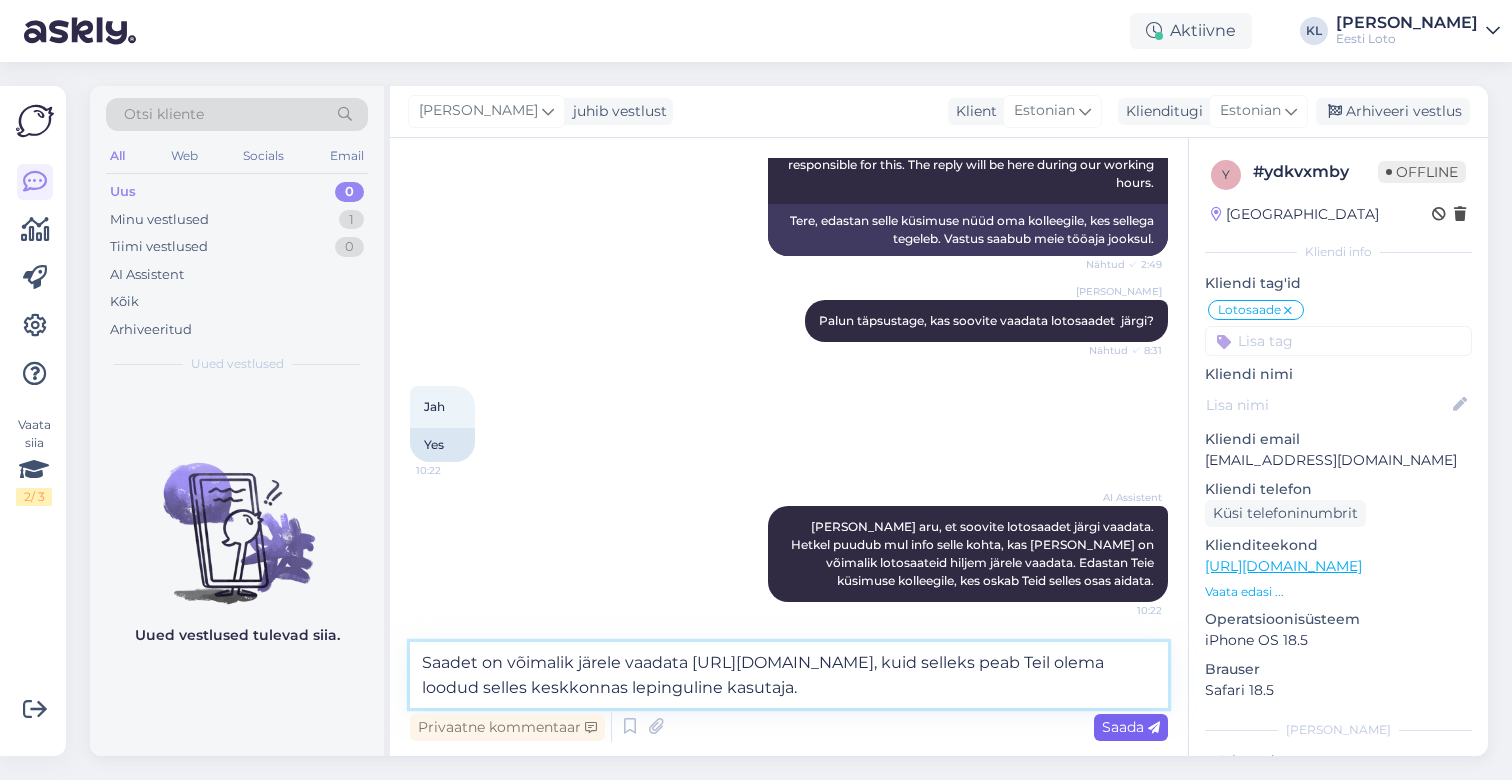 type on "Saadet on võimalik järele vaadata [URL][DOMAIN_NAME], kuid selleks peab Teil olema loodud selles keskkonnas lepinguline kasutaja." 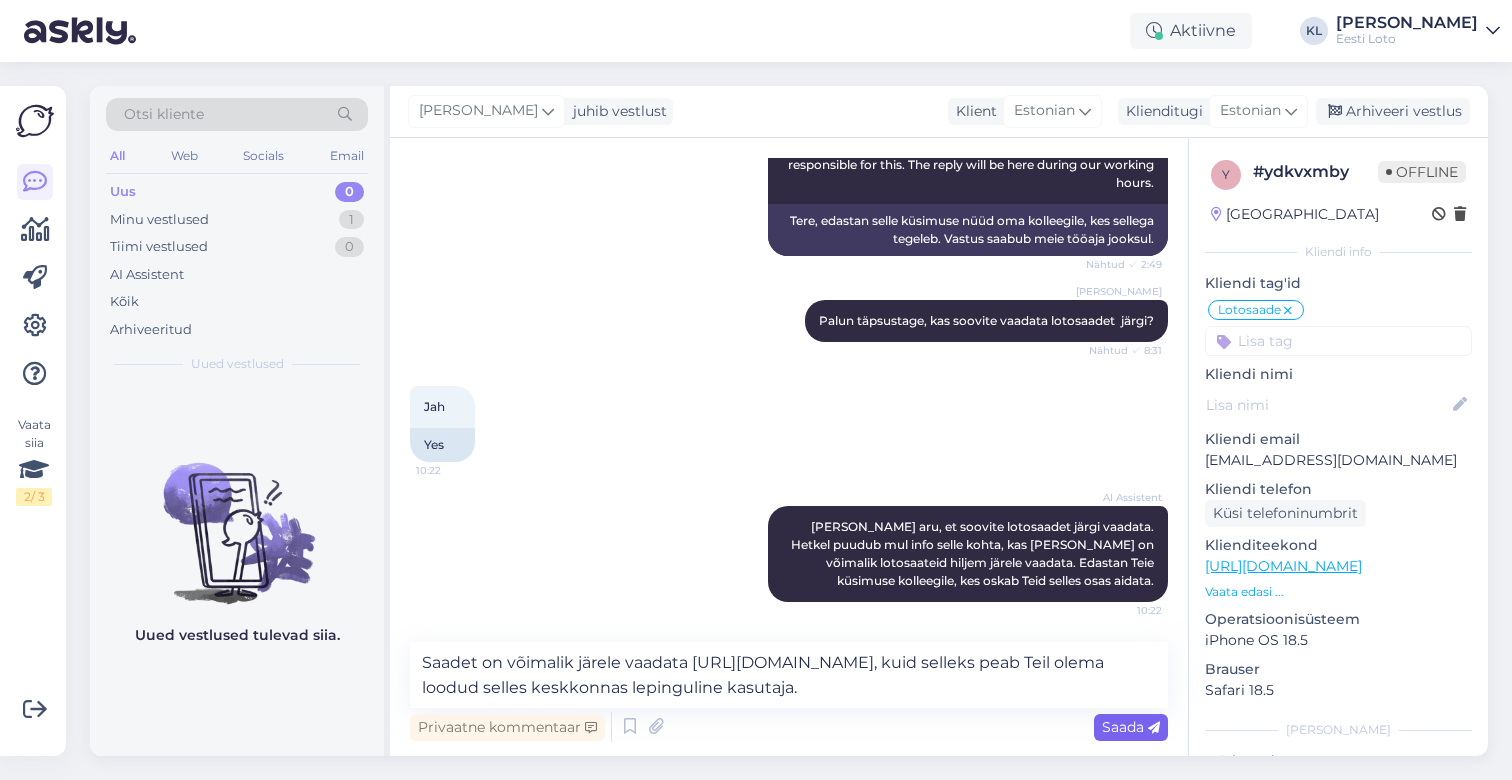 click on "Saada" at bounding box center (1131, 727) 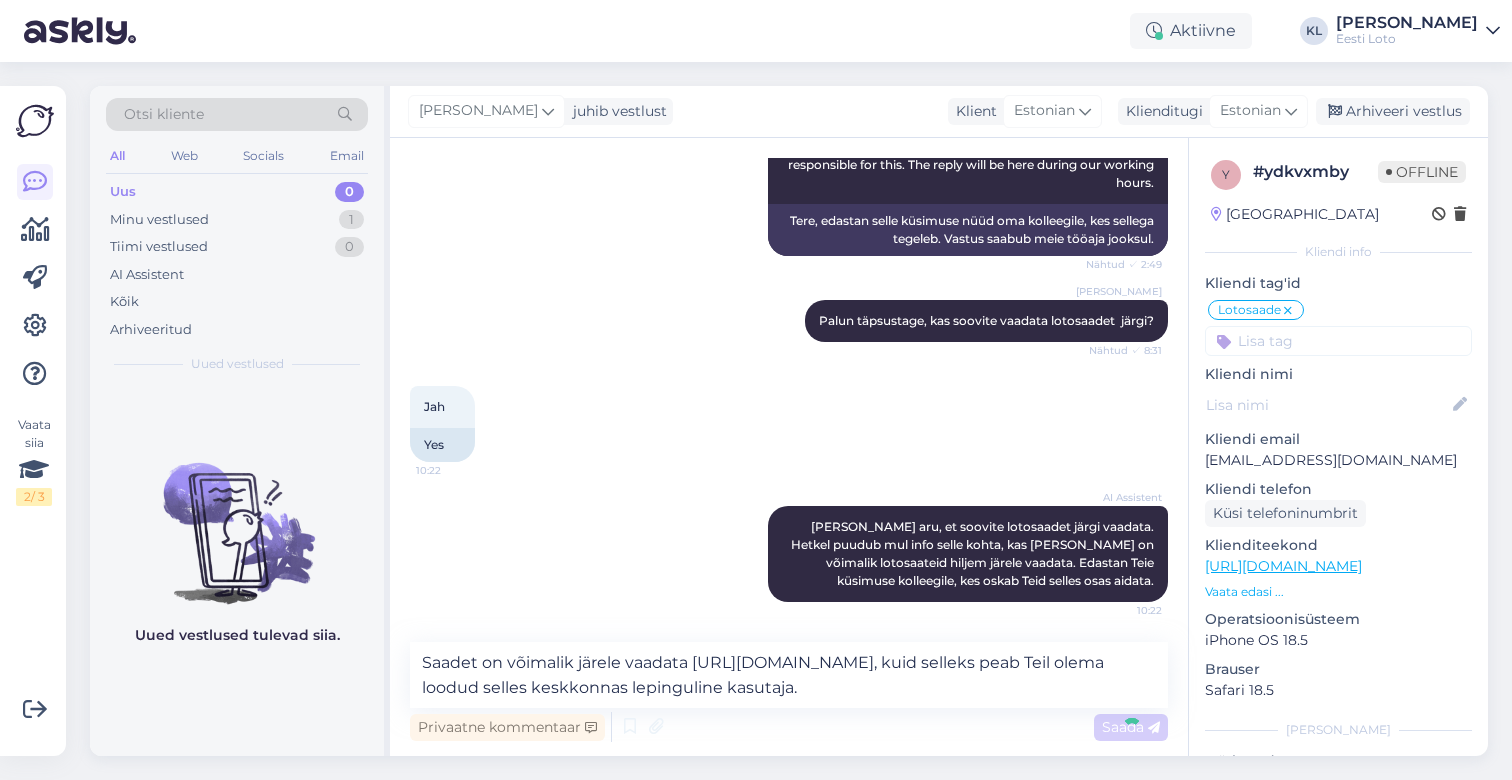 type 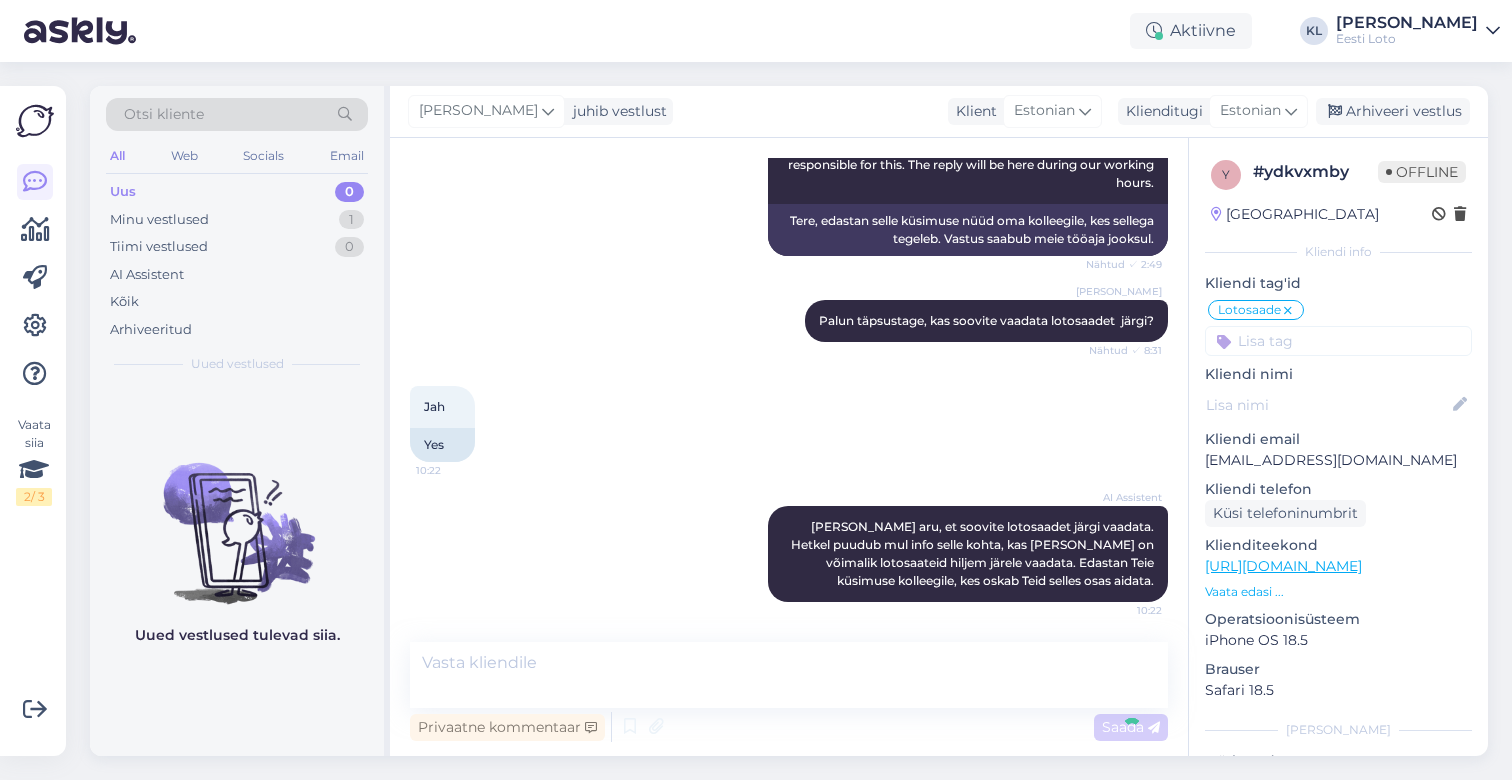 scroll, scrollTop: 410, scrollLeft: 0, axis: vertical 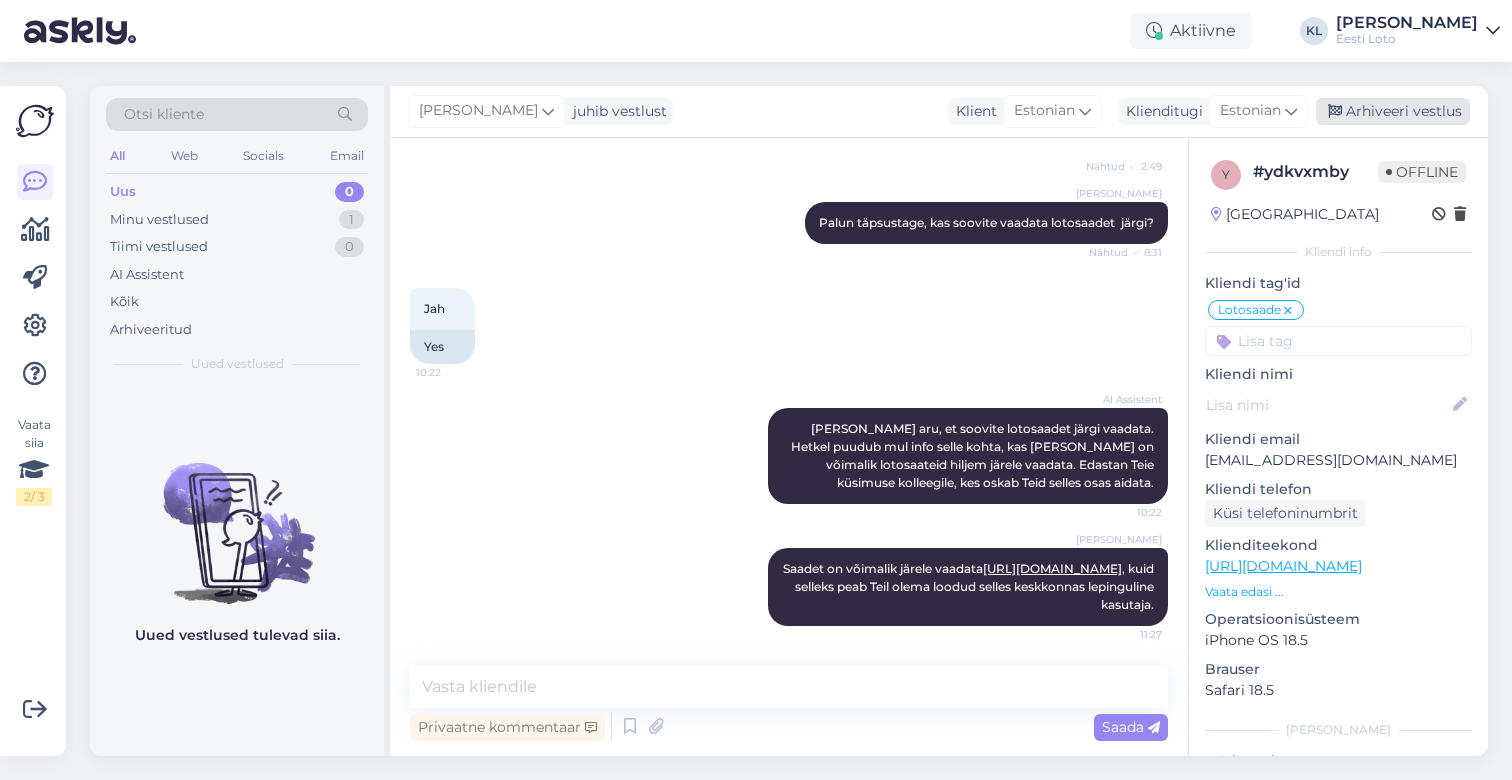 click on "Arhiveeri vestlus" at bounding box center (1393, 111) 